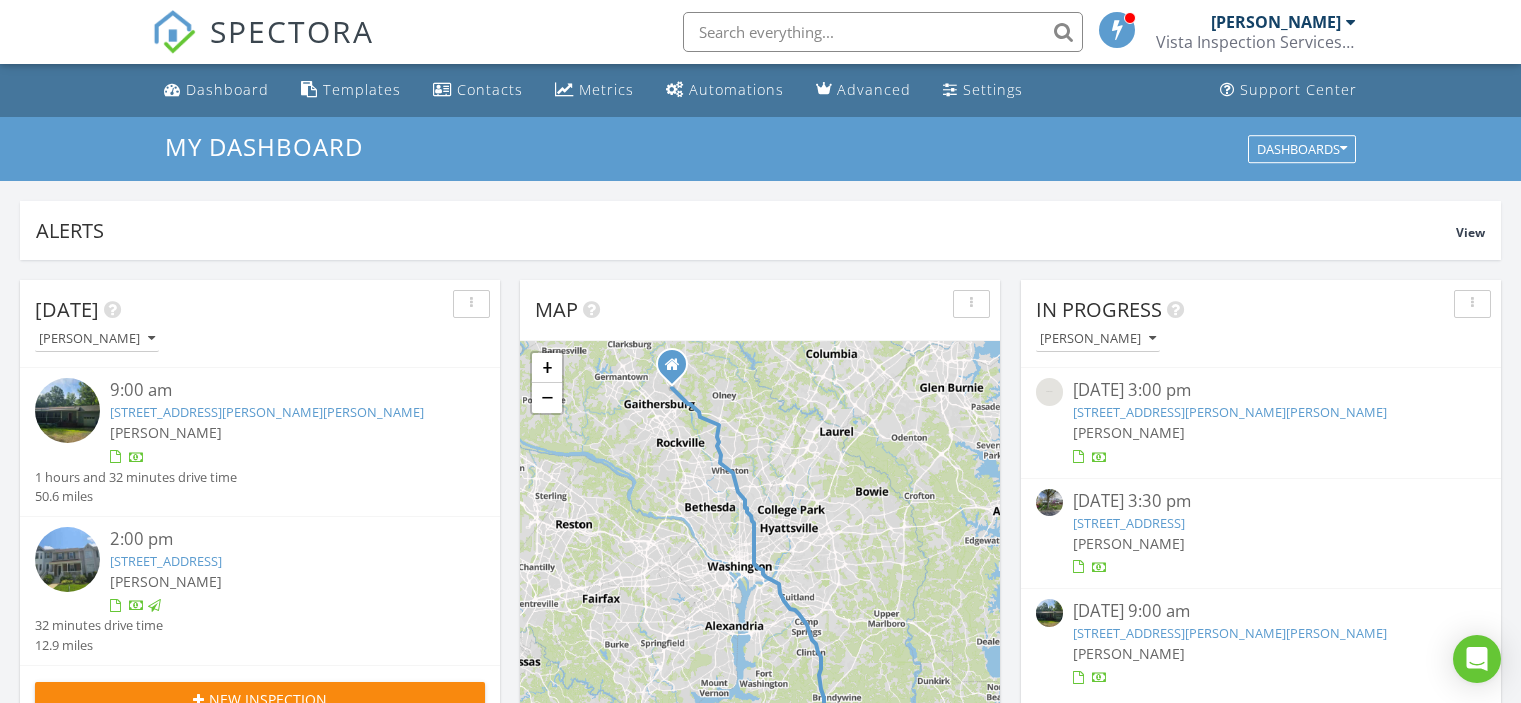 scroll, scrollTop: 300, scrollLeft: 0, axis: vertical 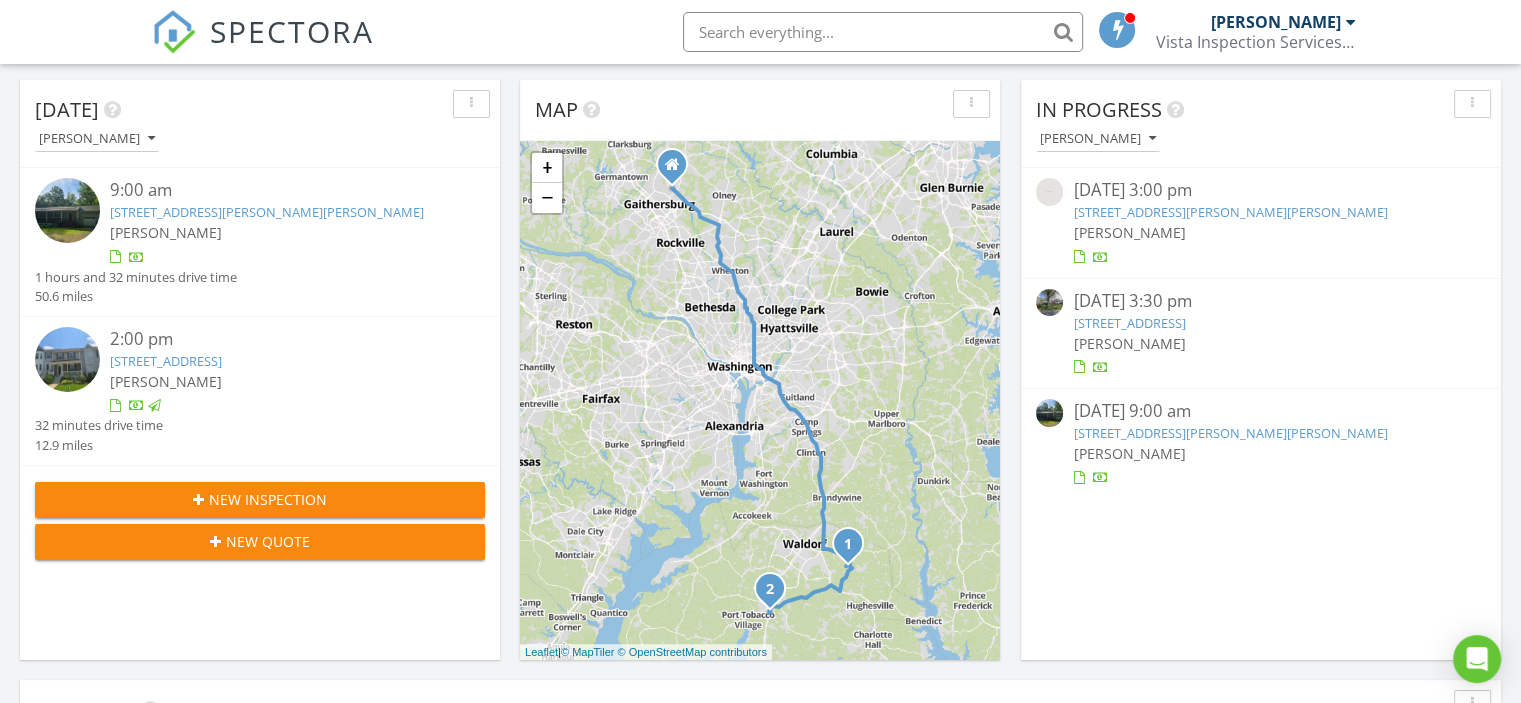 click on "4370 Elizabeth Dr, Waldorf, MD 20601" at bounding box center [267, 212] 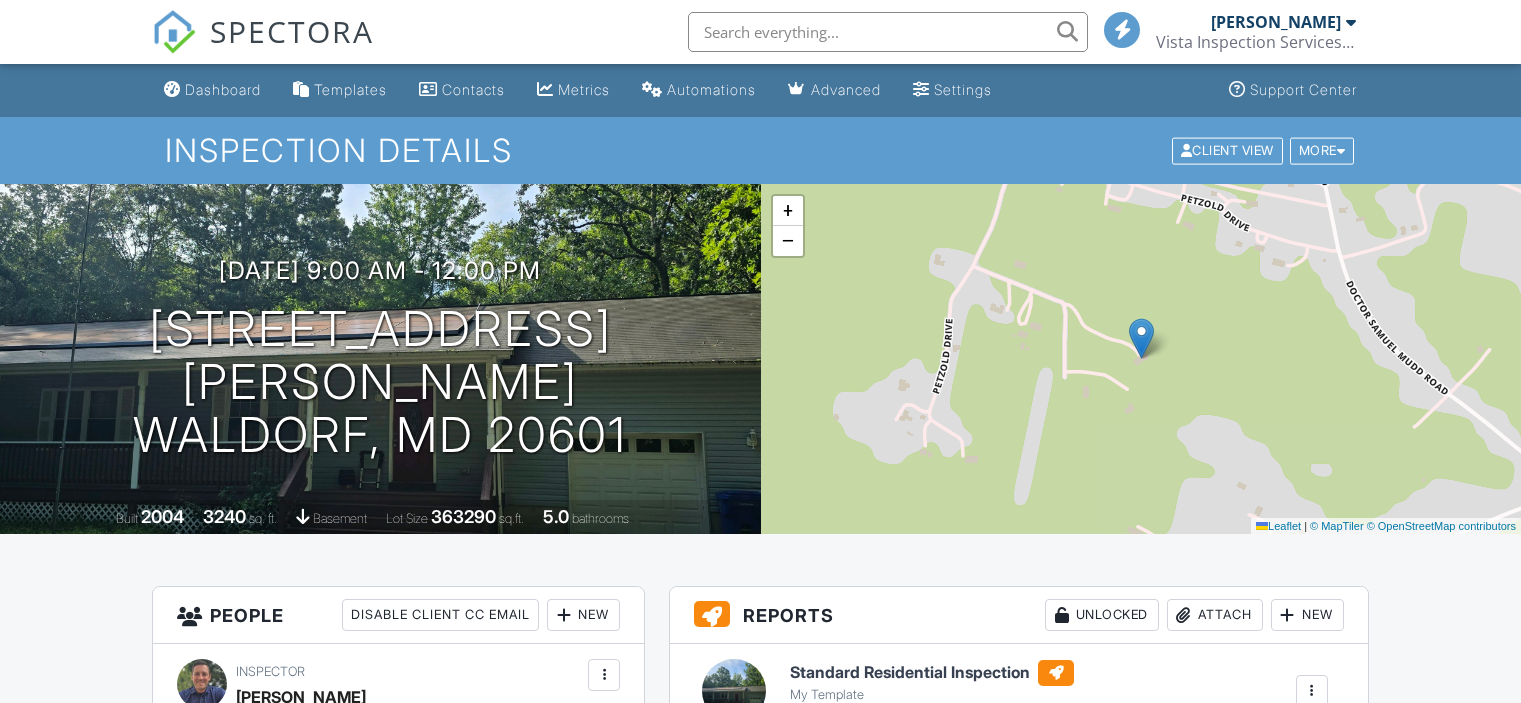 scroll, scrollTop: 0, scrollLeft: 0, axis: both 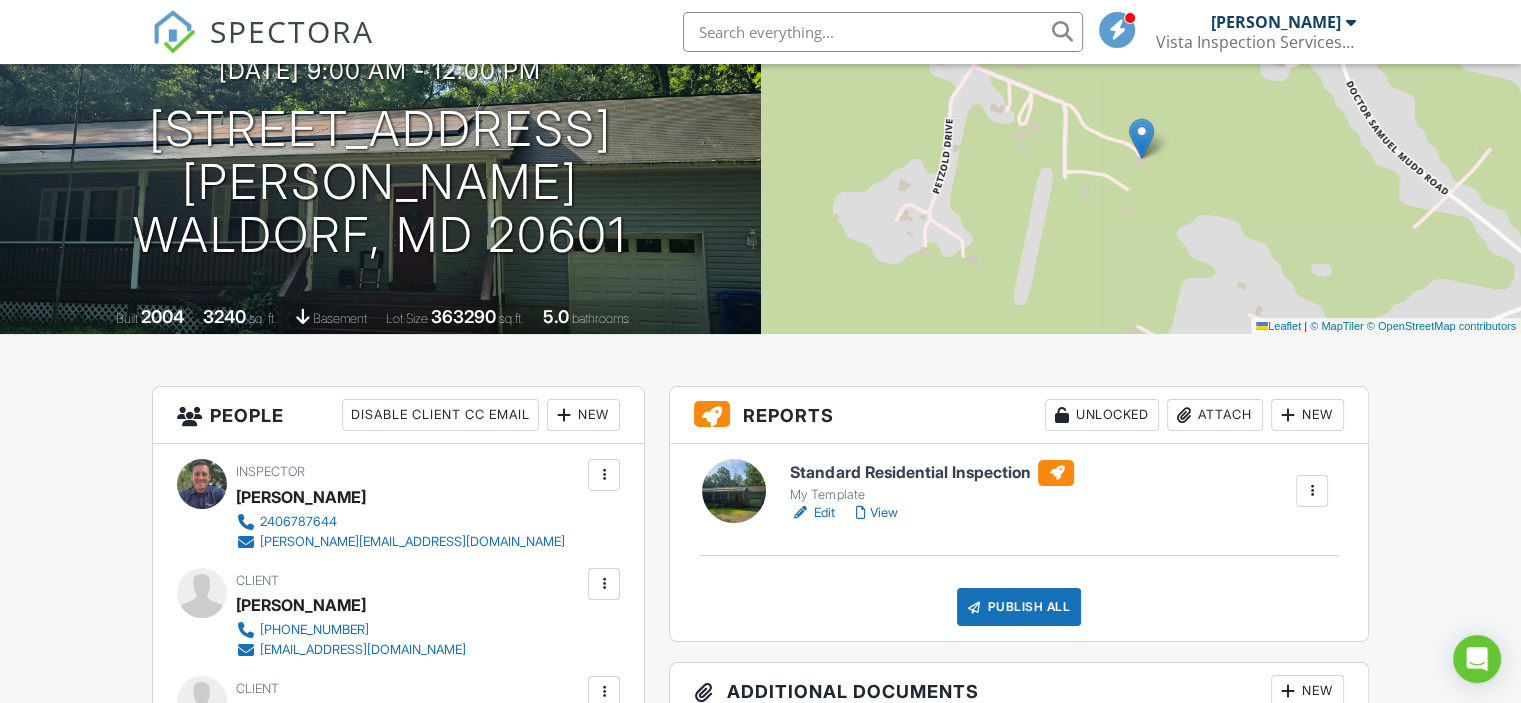click on "Edit" at bounding box center (812, 513) 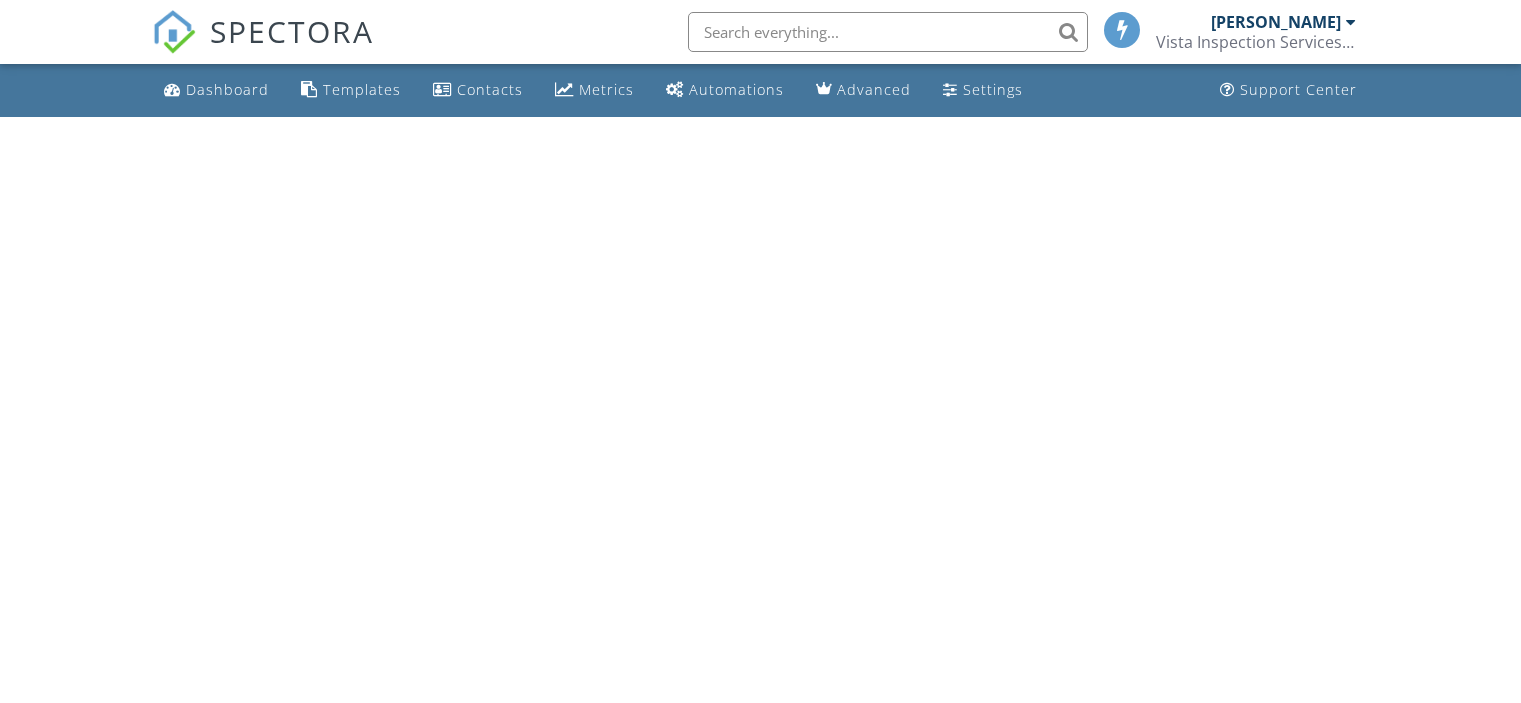 scroll, scrollTop: 0, scrollLeft: 0, axis: both 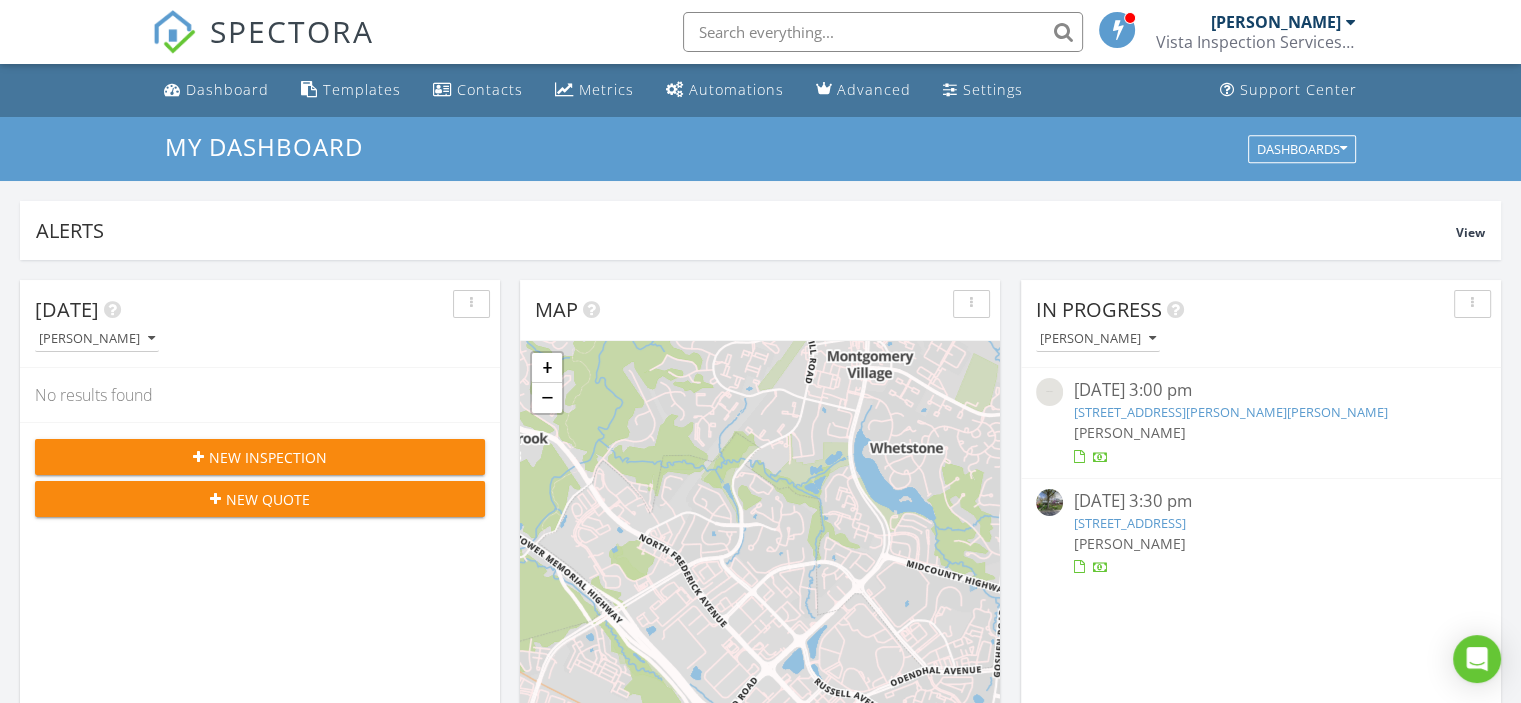 click on "5522 Trout Run Rd, Clinton, MD 20735, Clinton, MD 20735" at bounding box center (1230, 412) 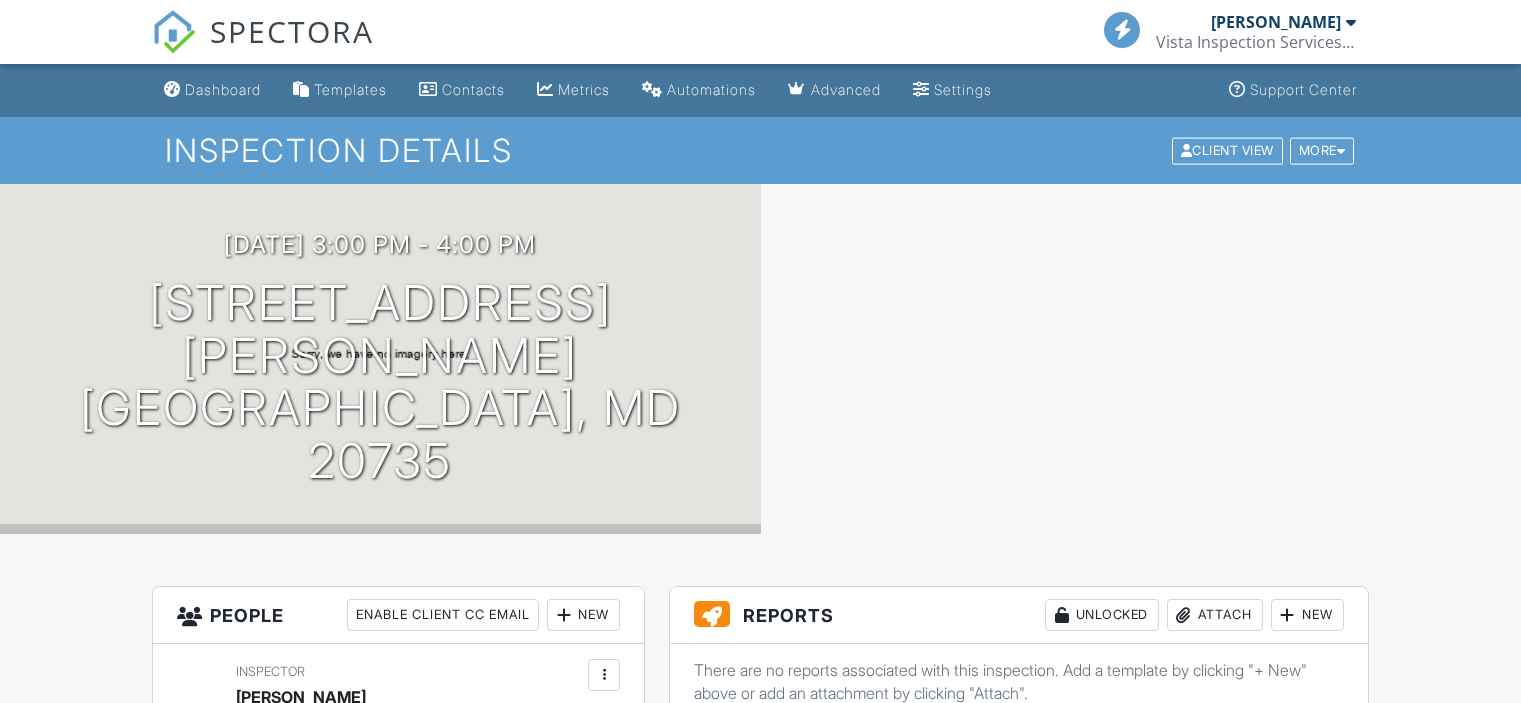 scroll, scrollTop: 400, scrollLeft: 0, axis: vertical 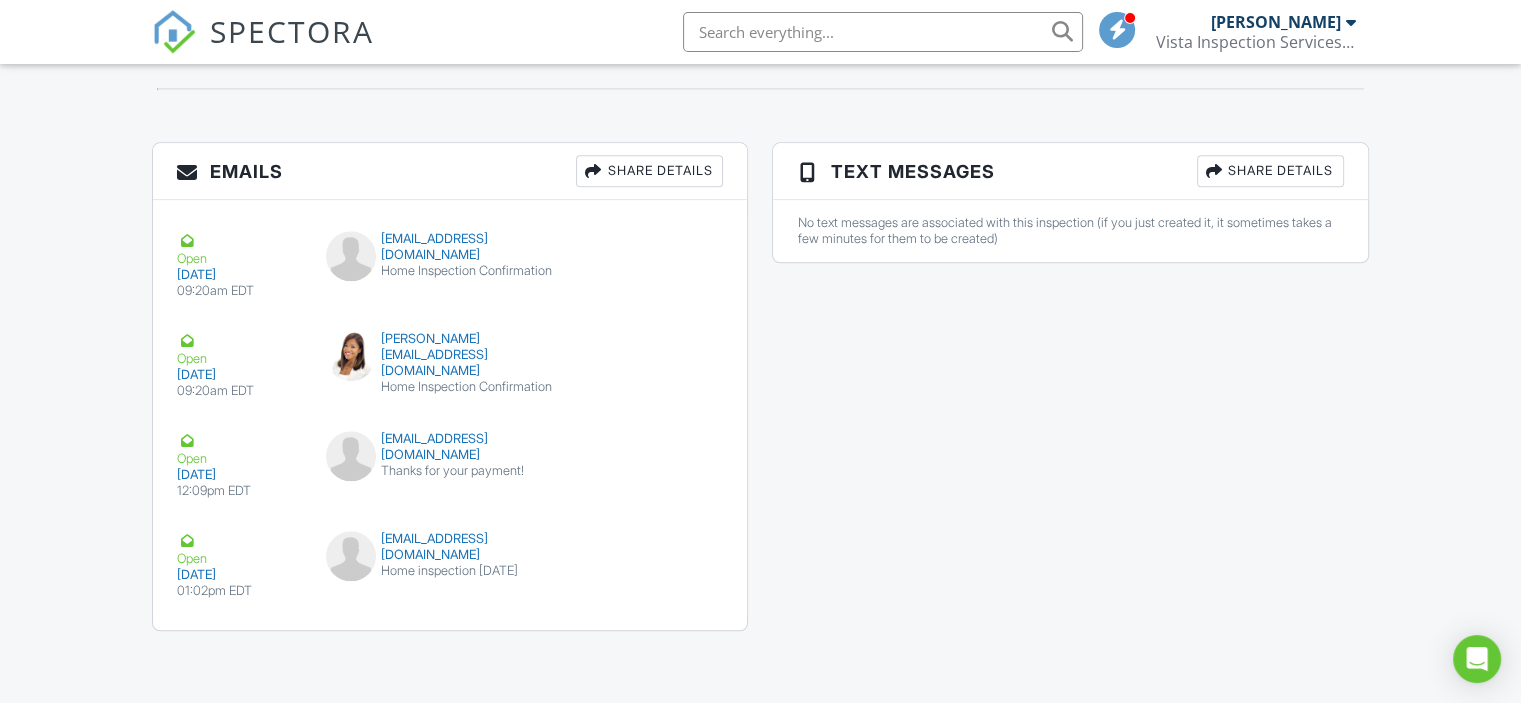 click on "Emails
Share Details" at bounding box center [450, 171] 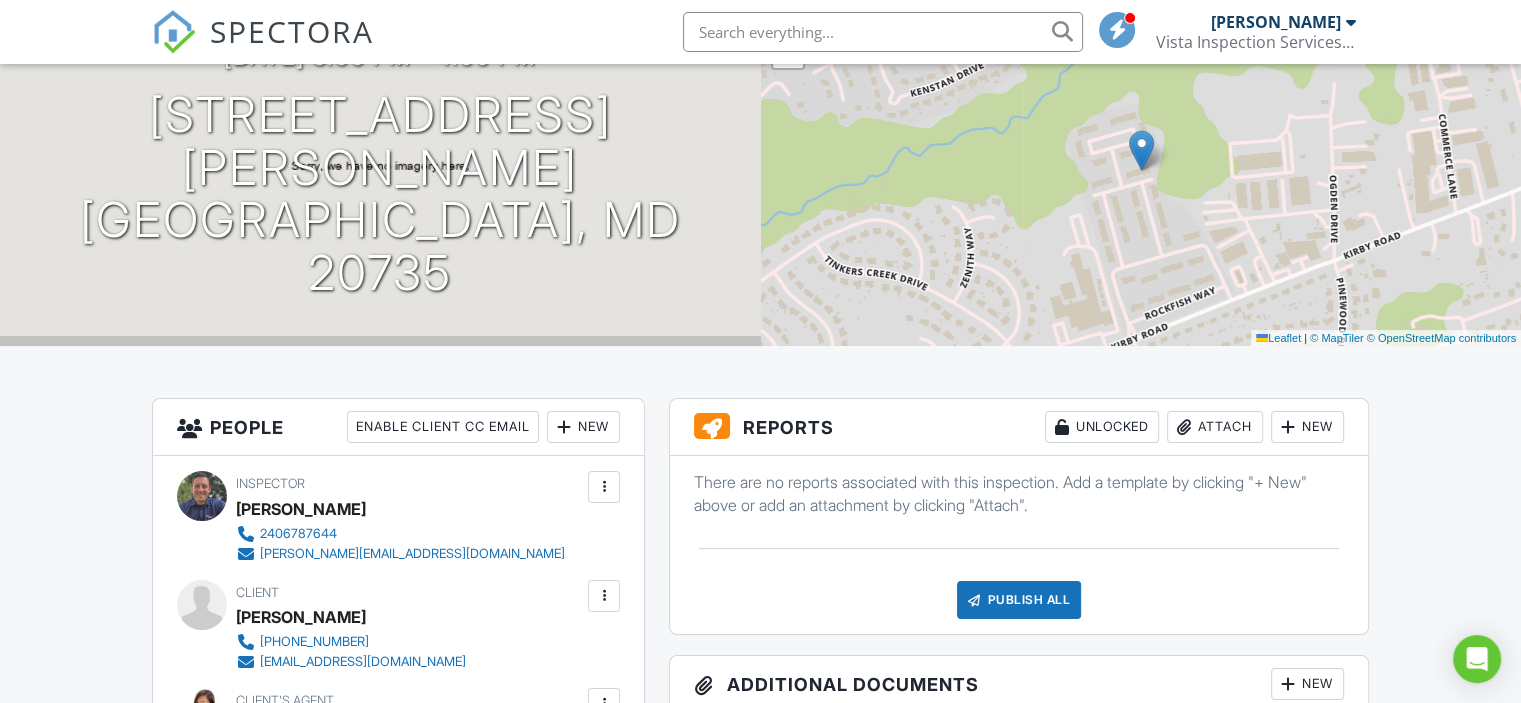 scroll, scrollTop: 388, scrollLeft: 0, axis: vertical 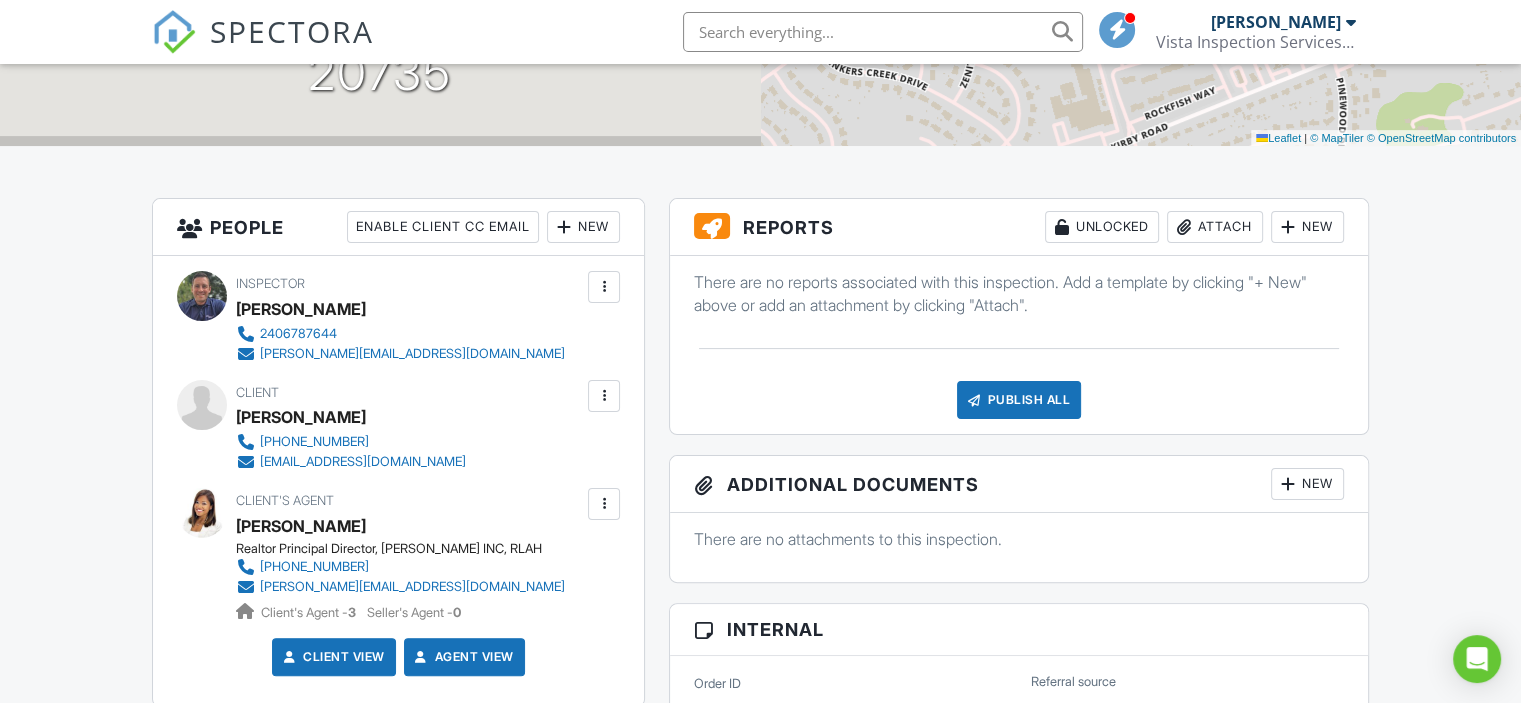 click on "Enable Client CC Email" at bounding box center (443, 227) 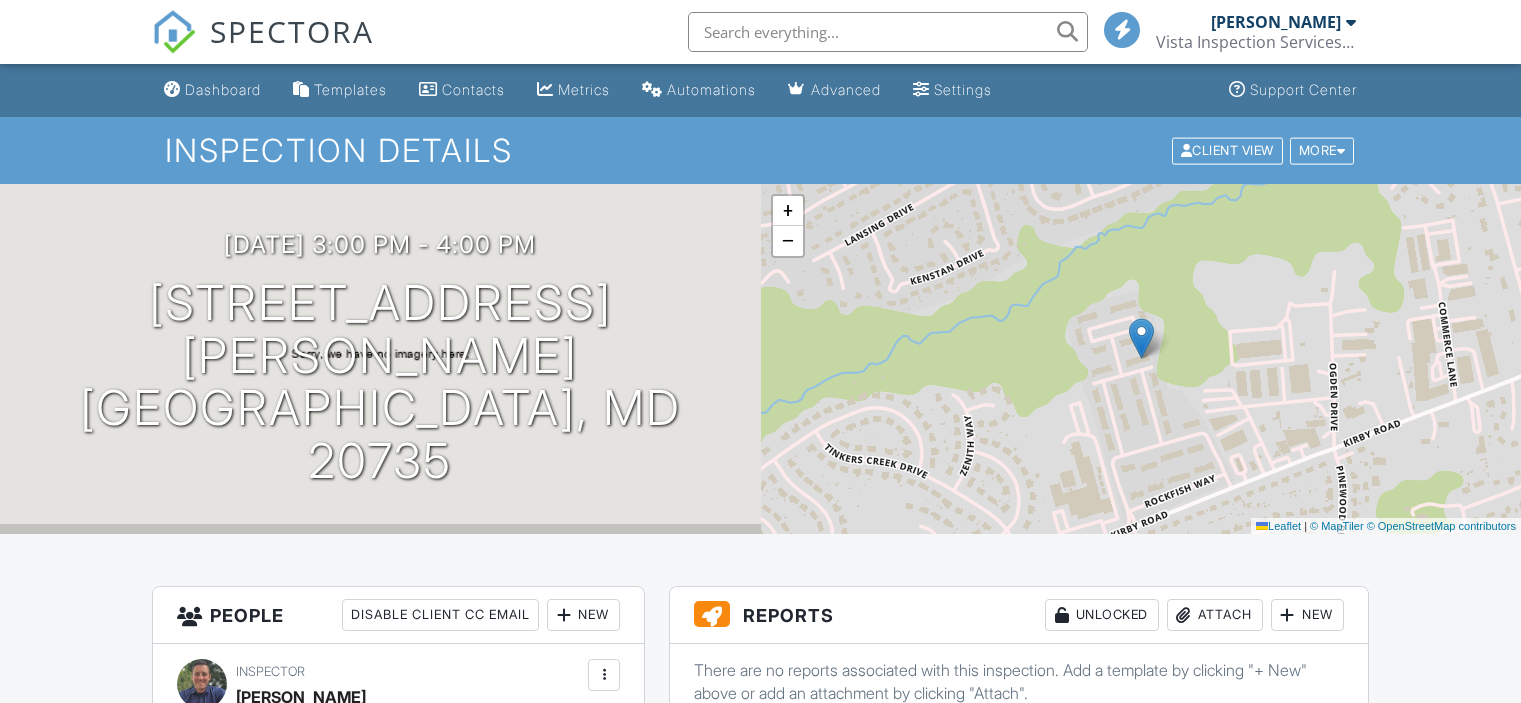 scroll, scrollTop: 390, scrollLeft: 0, axis: vertical 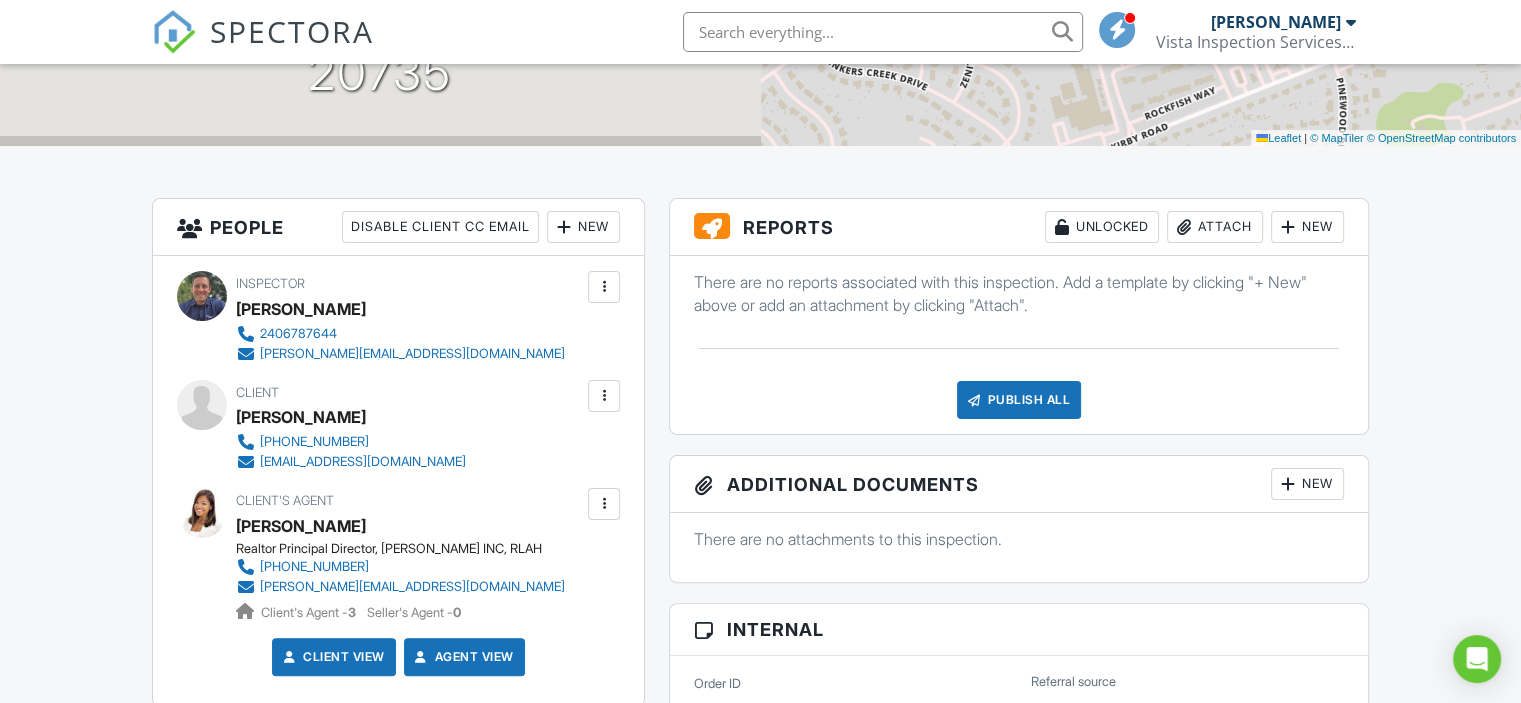 click on "Disable Client CC Email" at bounding box center (440, 227) 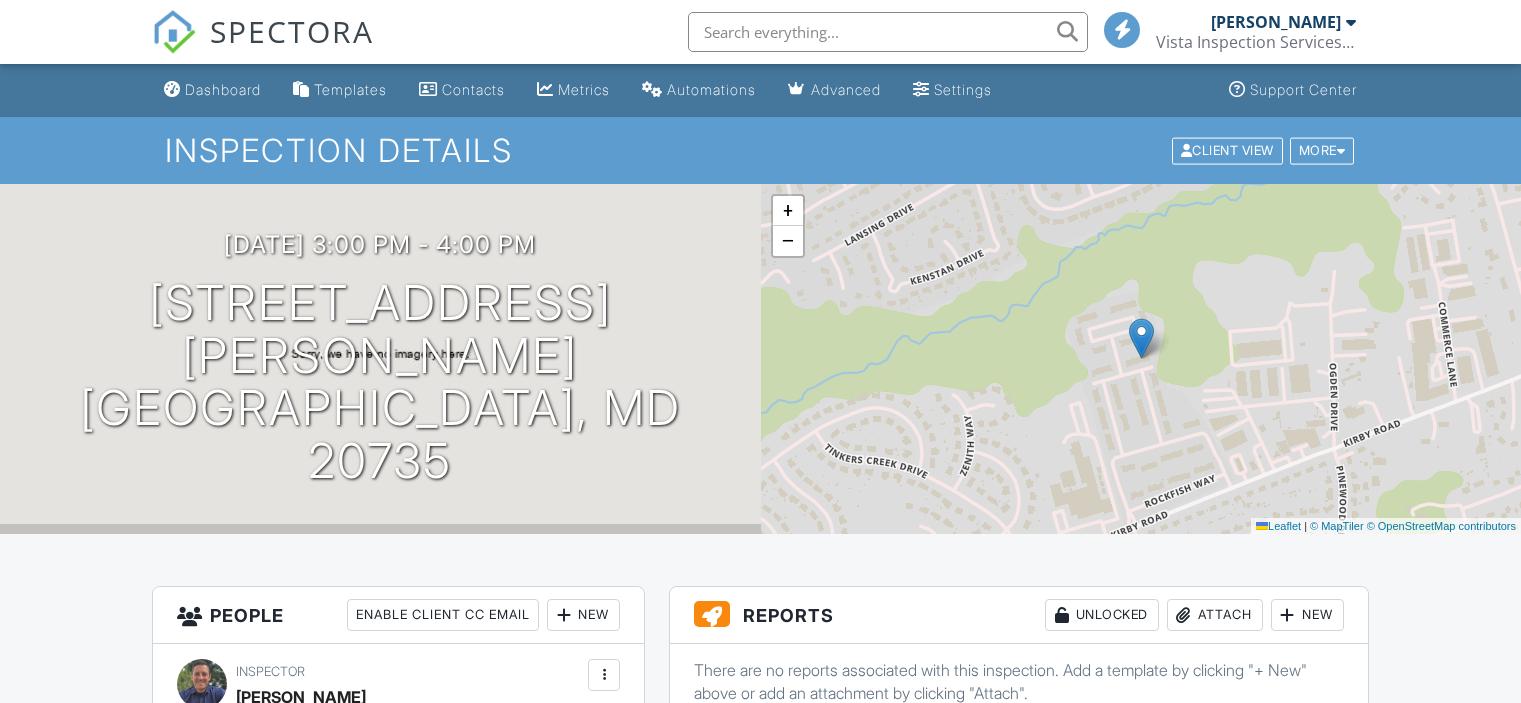 scroll, scrollTop: 390, scrollLeft: 0, axis: vertical 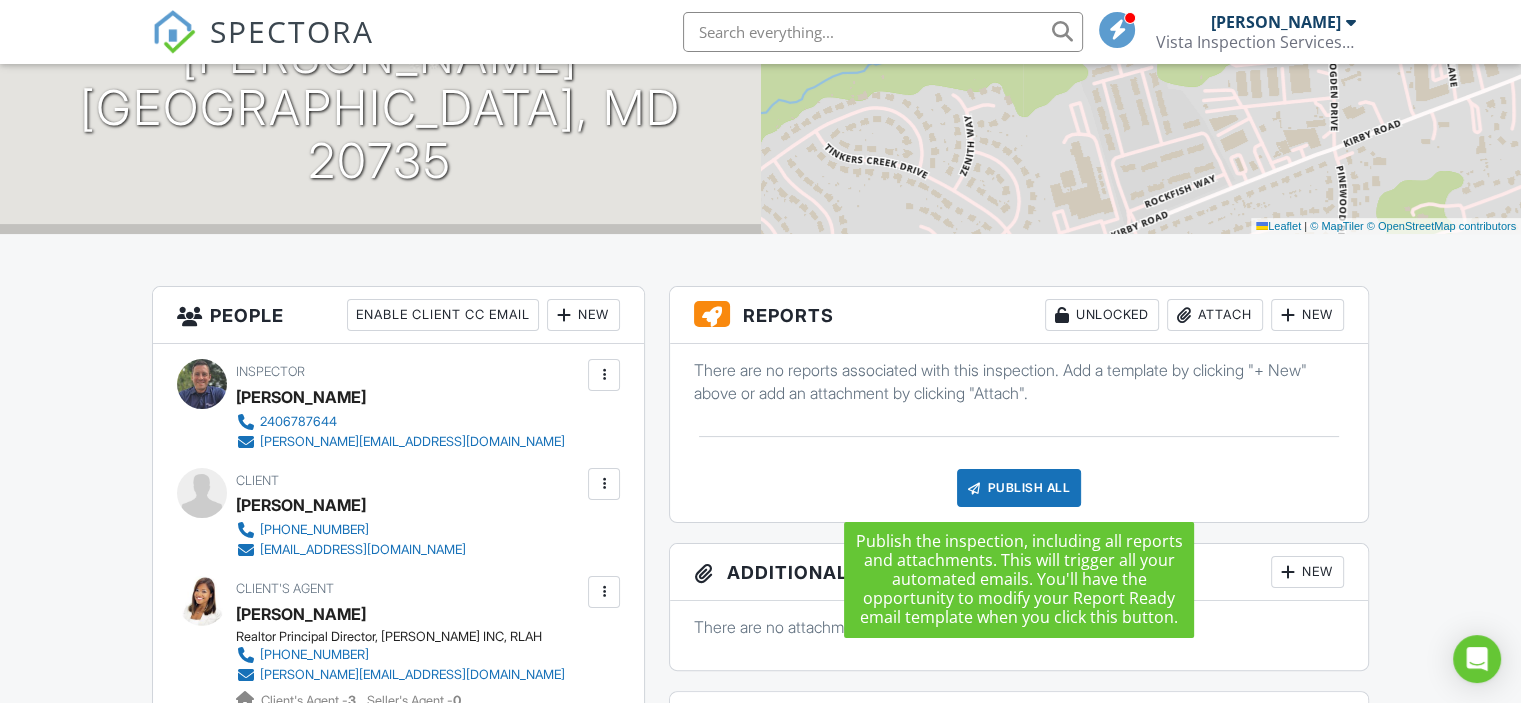 click on "Publish All" at bounding box center (1019, 488) 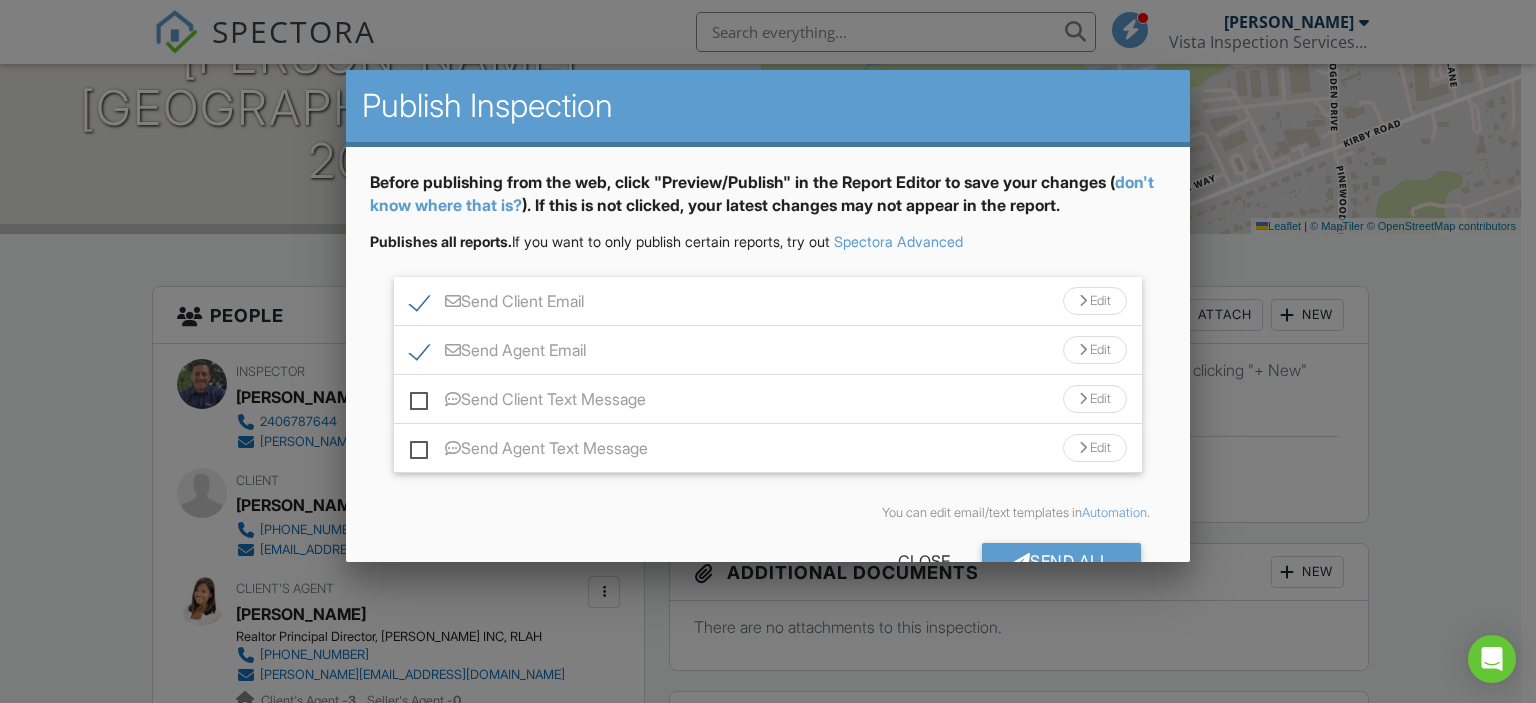 click on "Send Agent Email" at bounding box center (498, 353) 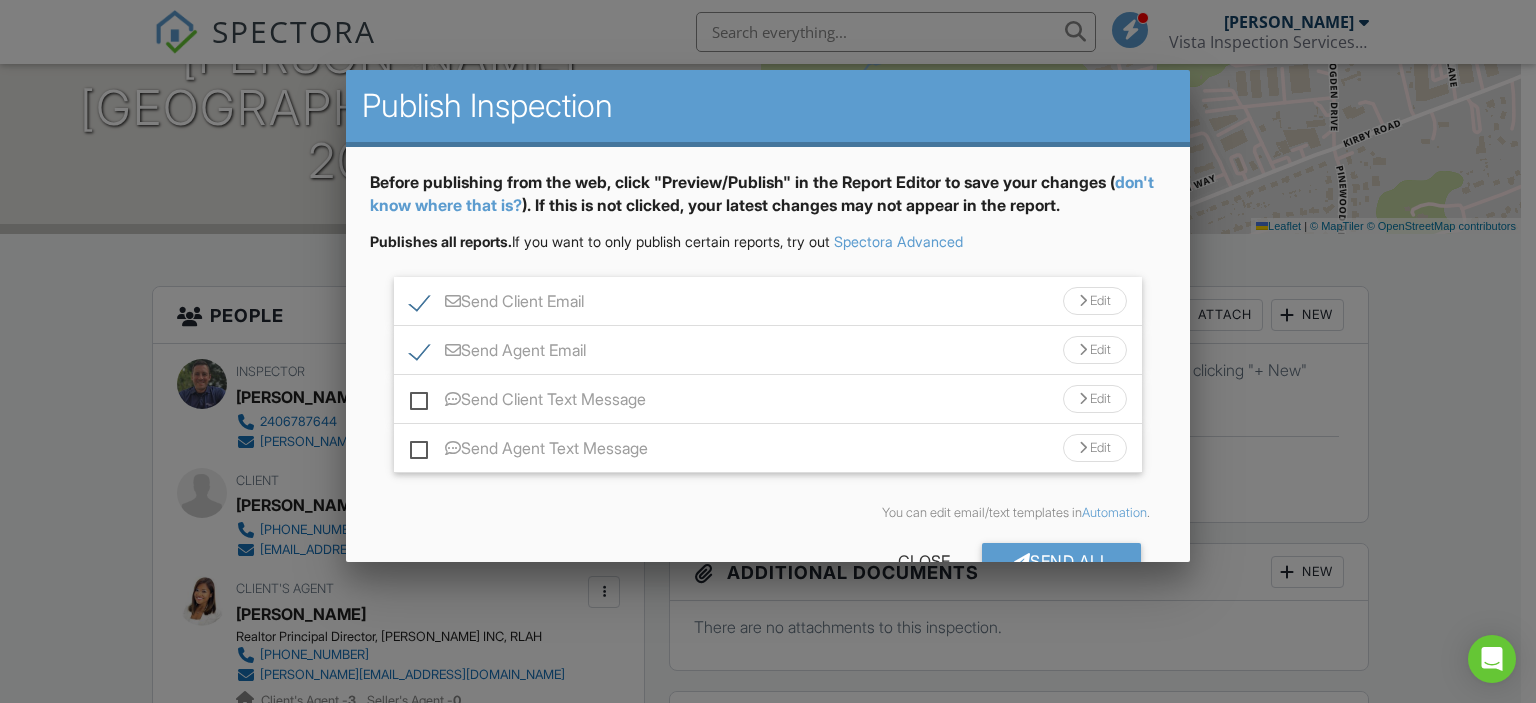 checkbox on "false" 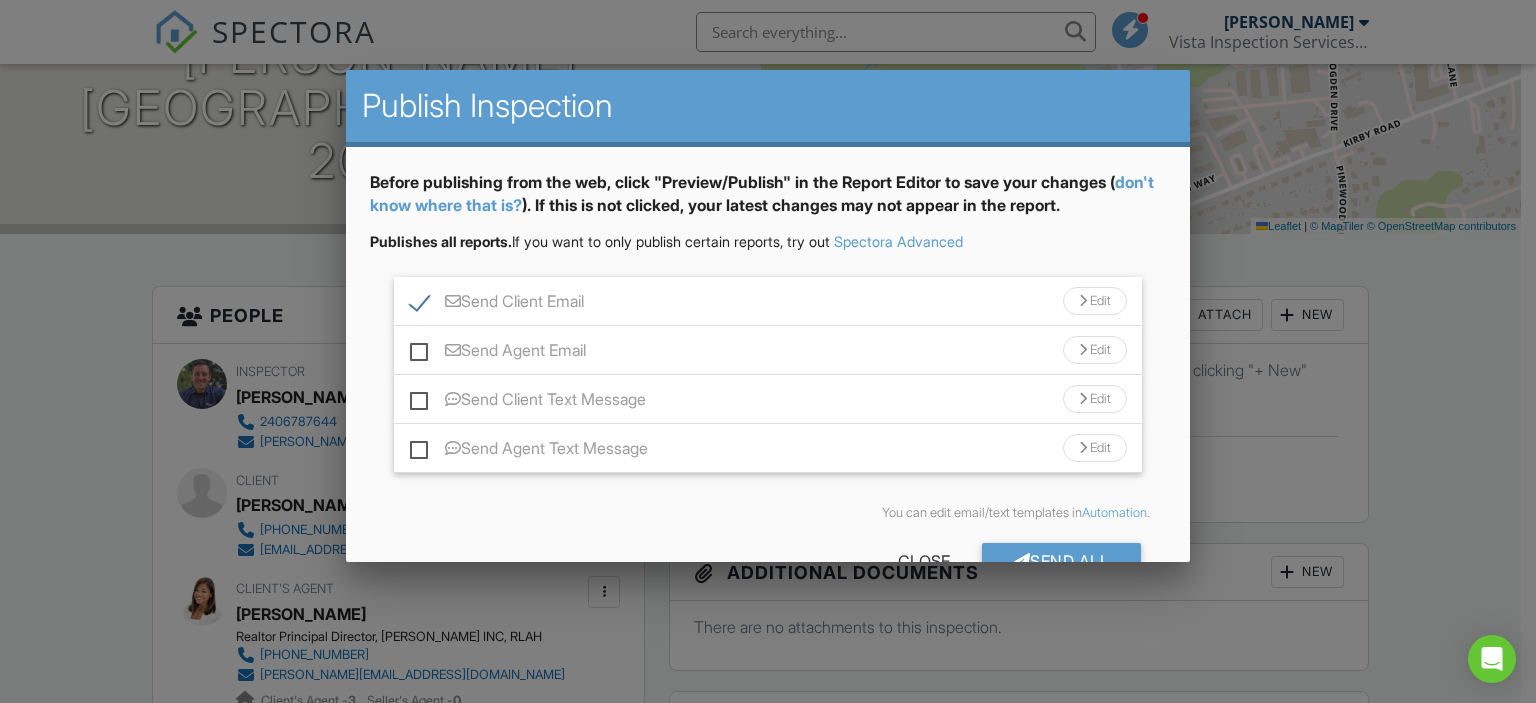 click on "Send Client Email" at bounding box center [497, 304] 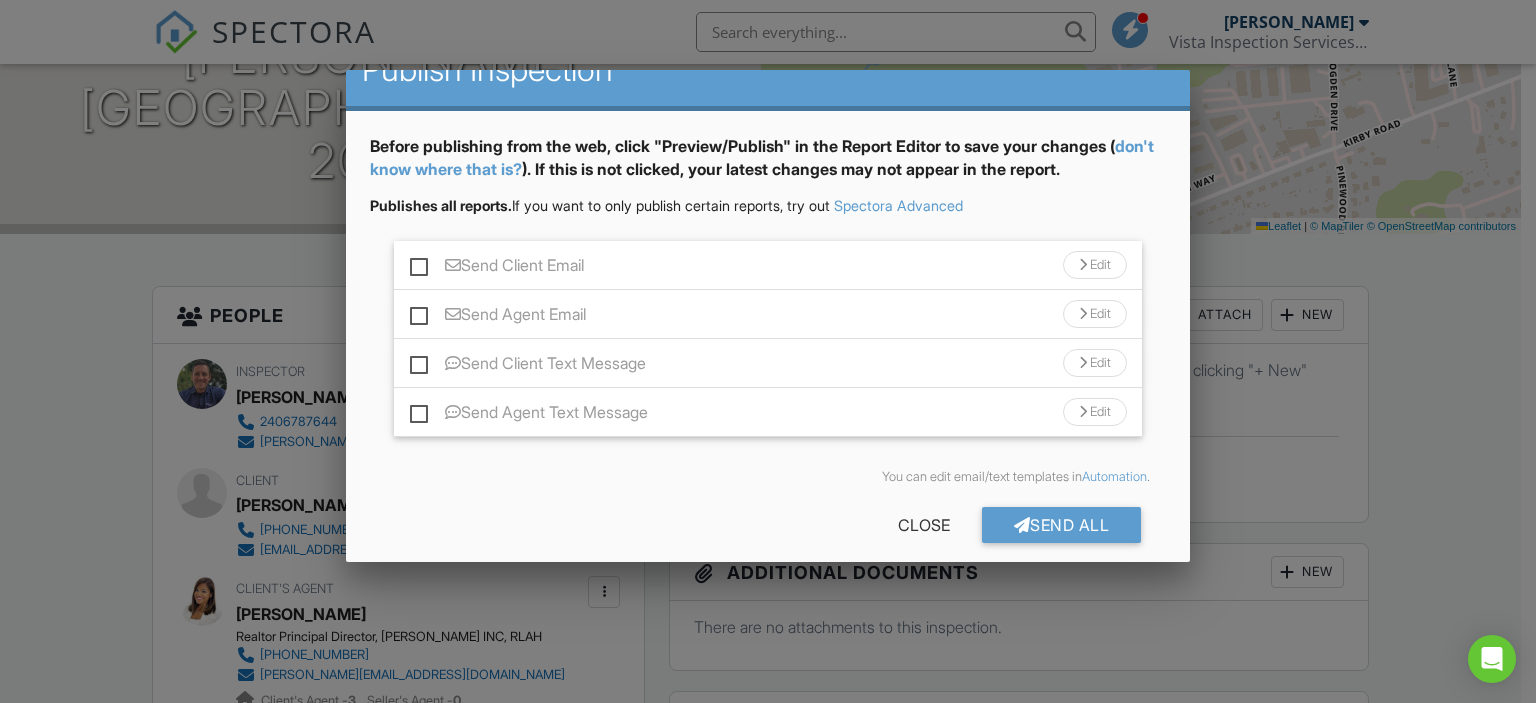 scroll, scrollTop: 53, scrollLeft: 0, axis: vertical 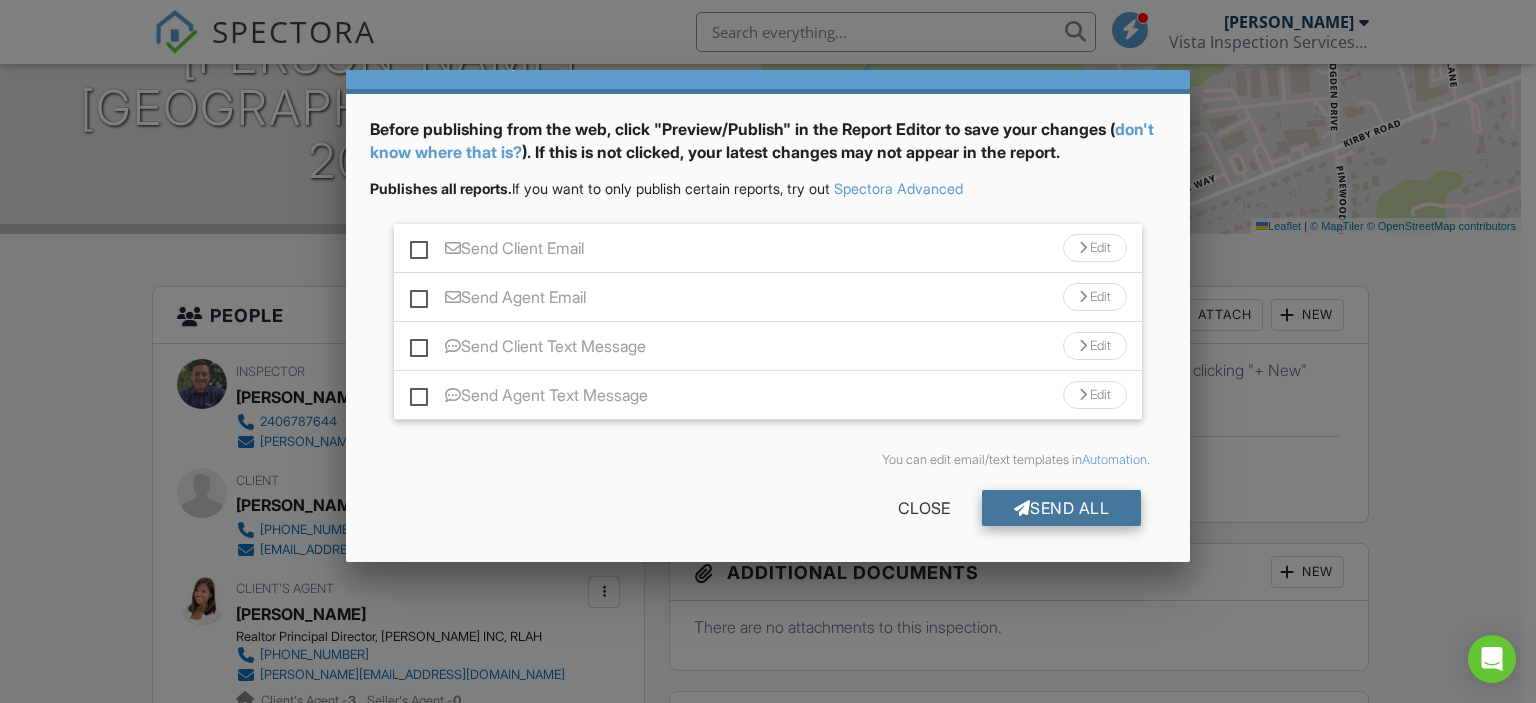 click on "Send All" at bounding box center [1062, 508] 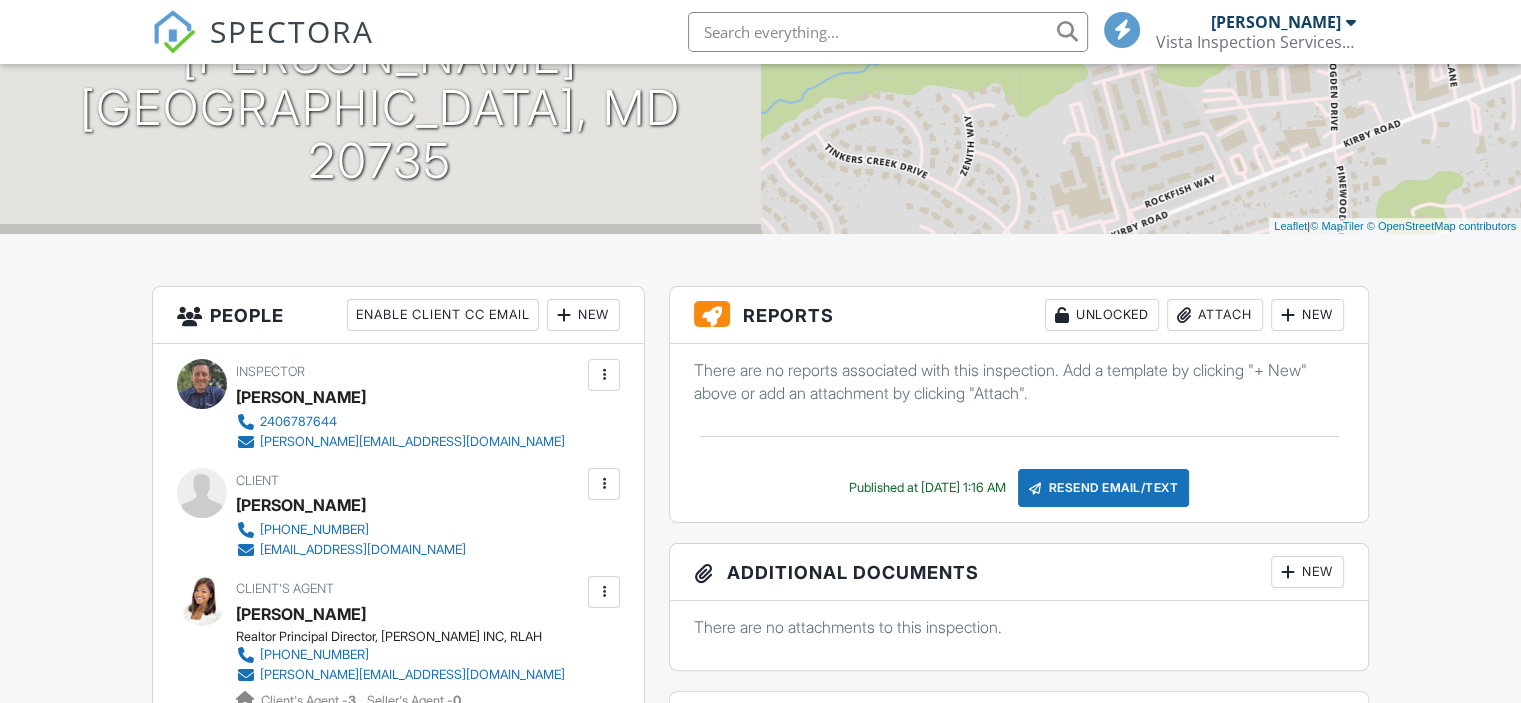 scroll, scrollTop: 300, scrollLeft: 0, axis: vertical 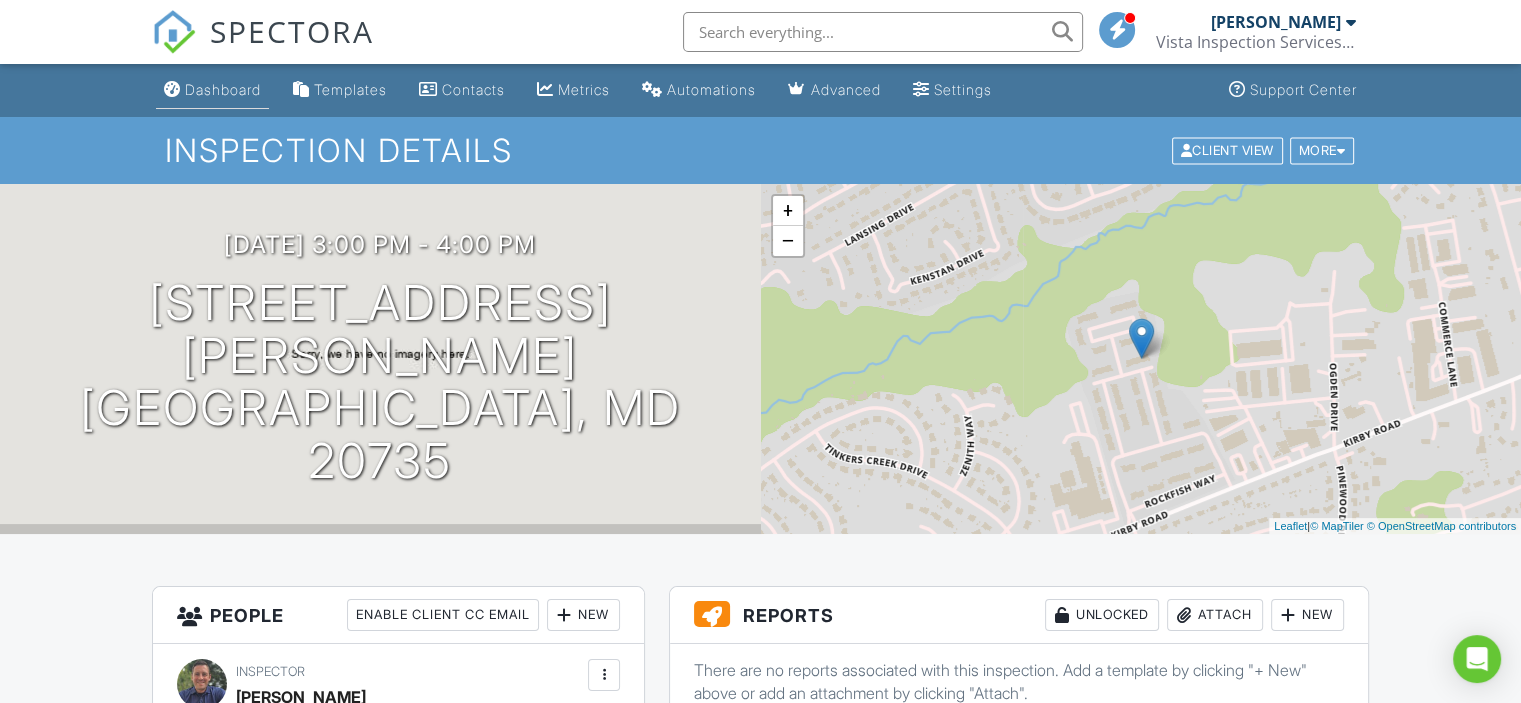 click on "Dashboard" at bounding box center (223, 89) 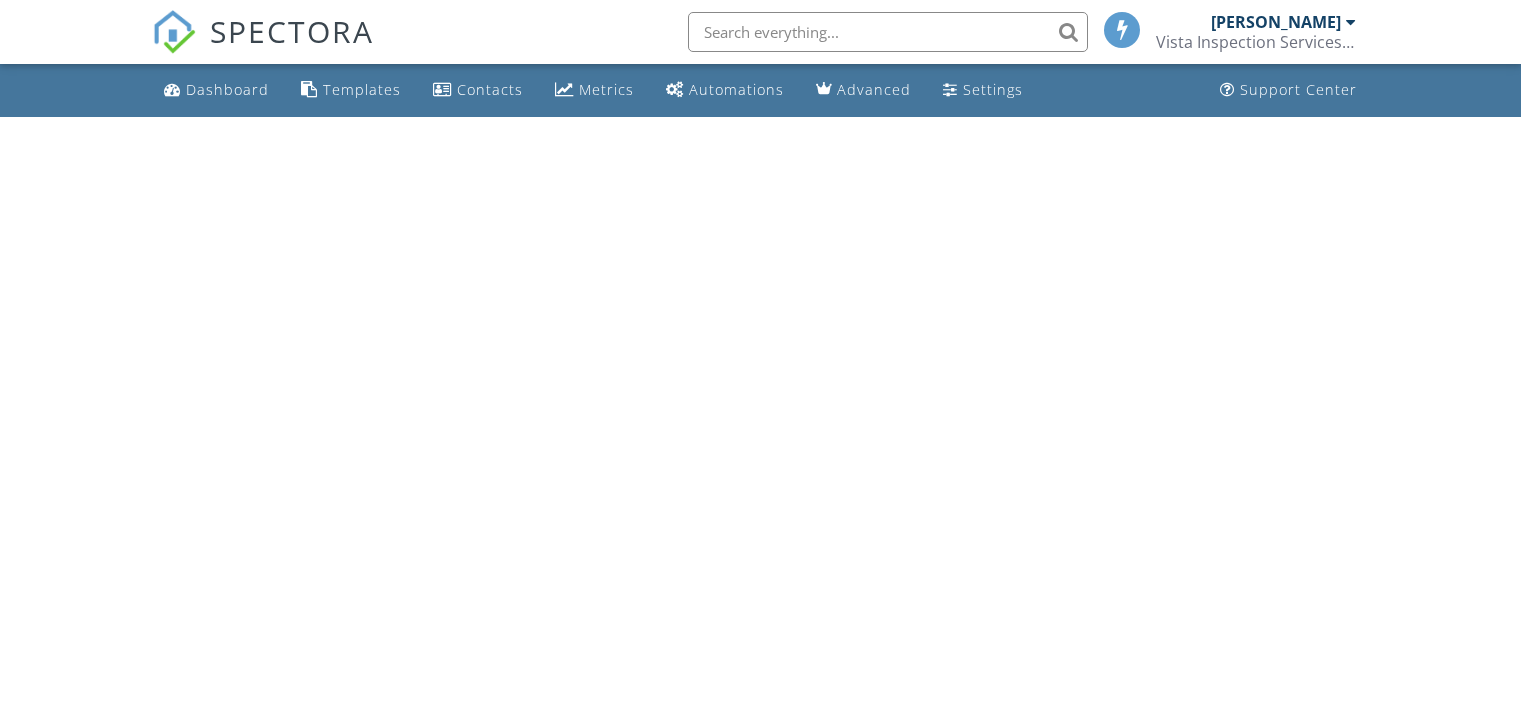 scroll, scrollTop: 0, scrollLeft: 0, axis: both 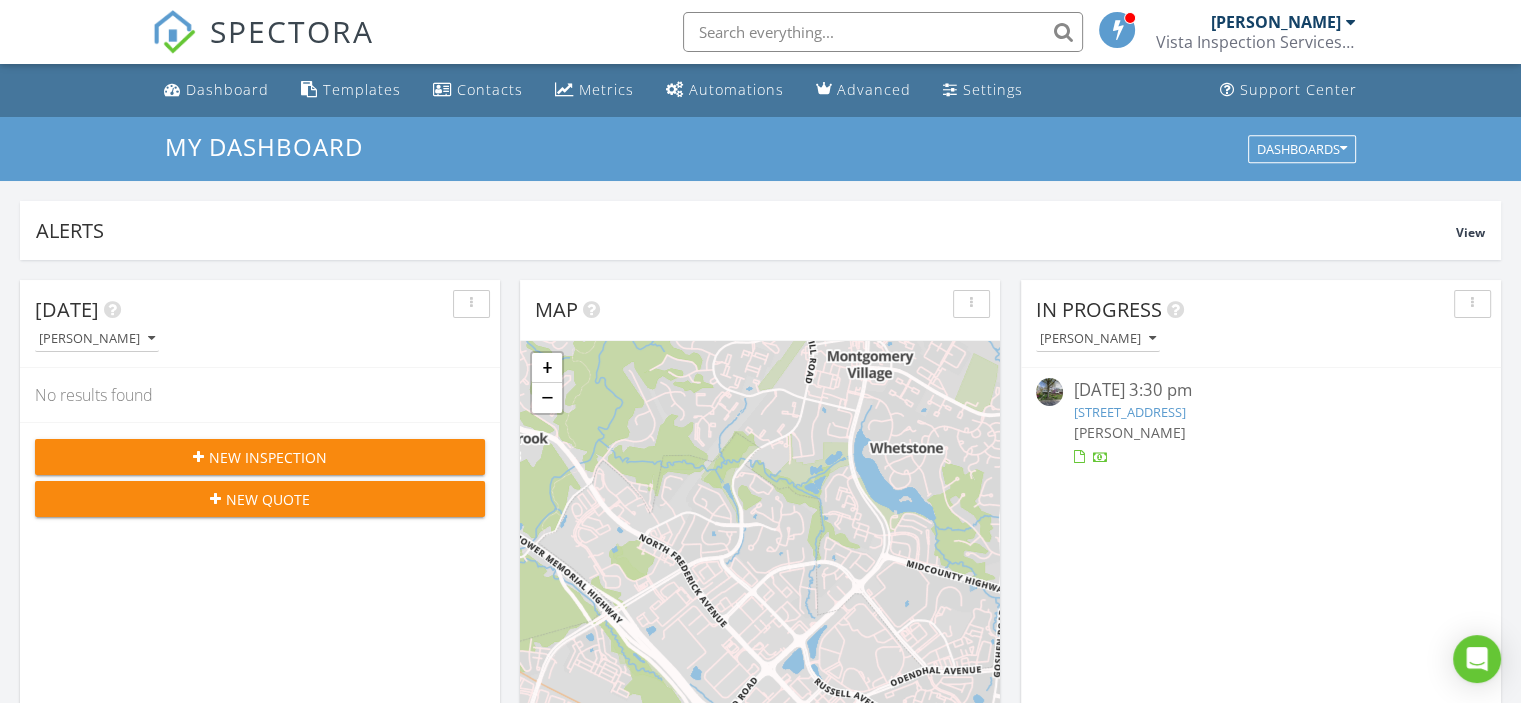 click on "[STREET_ADDRESS]" at bounding box center [1129, 412] 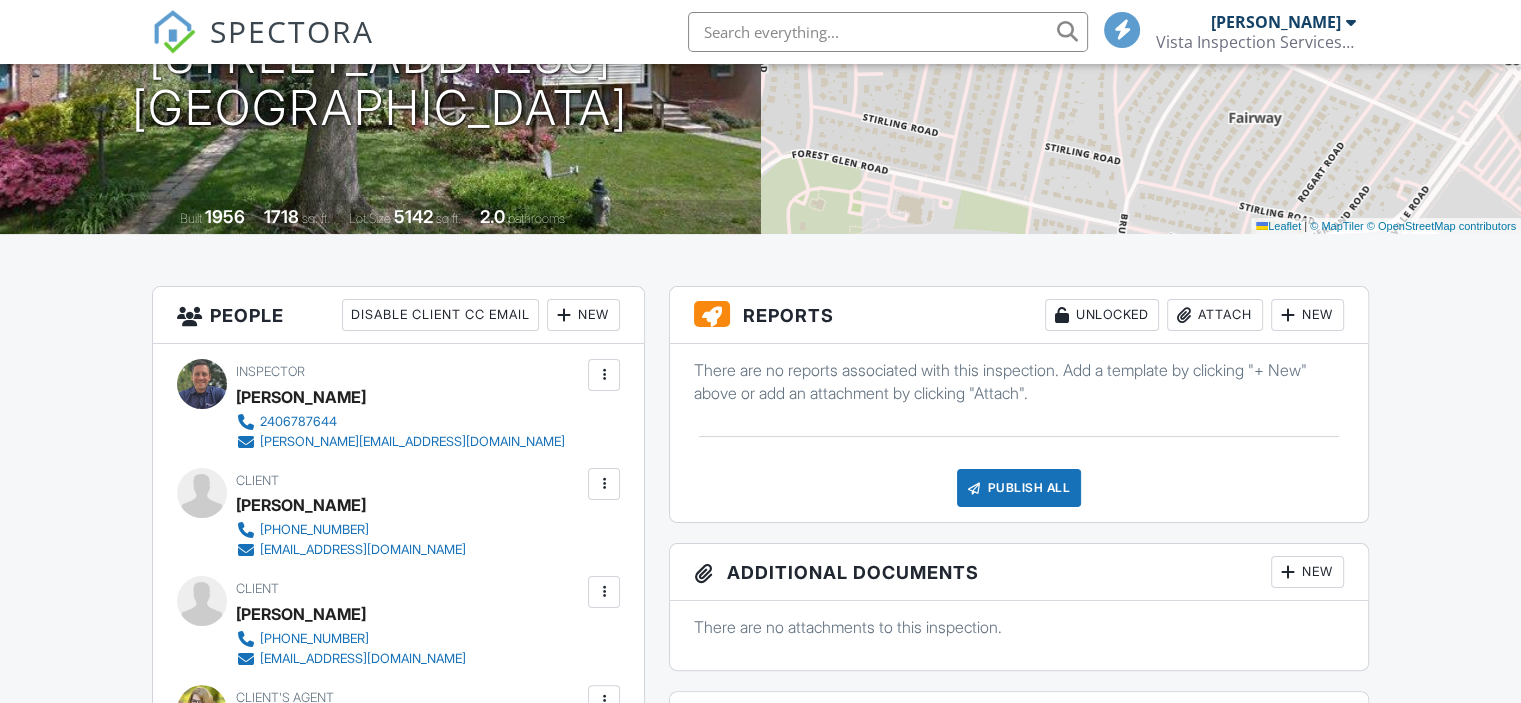 scroll, scrollTop: 300, scrollLeft: 0, axis: vertical 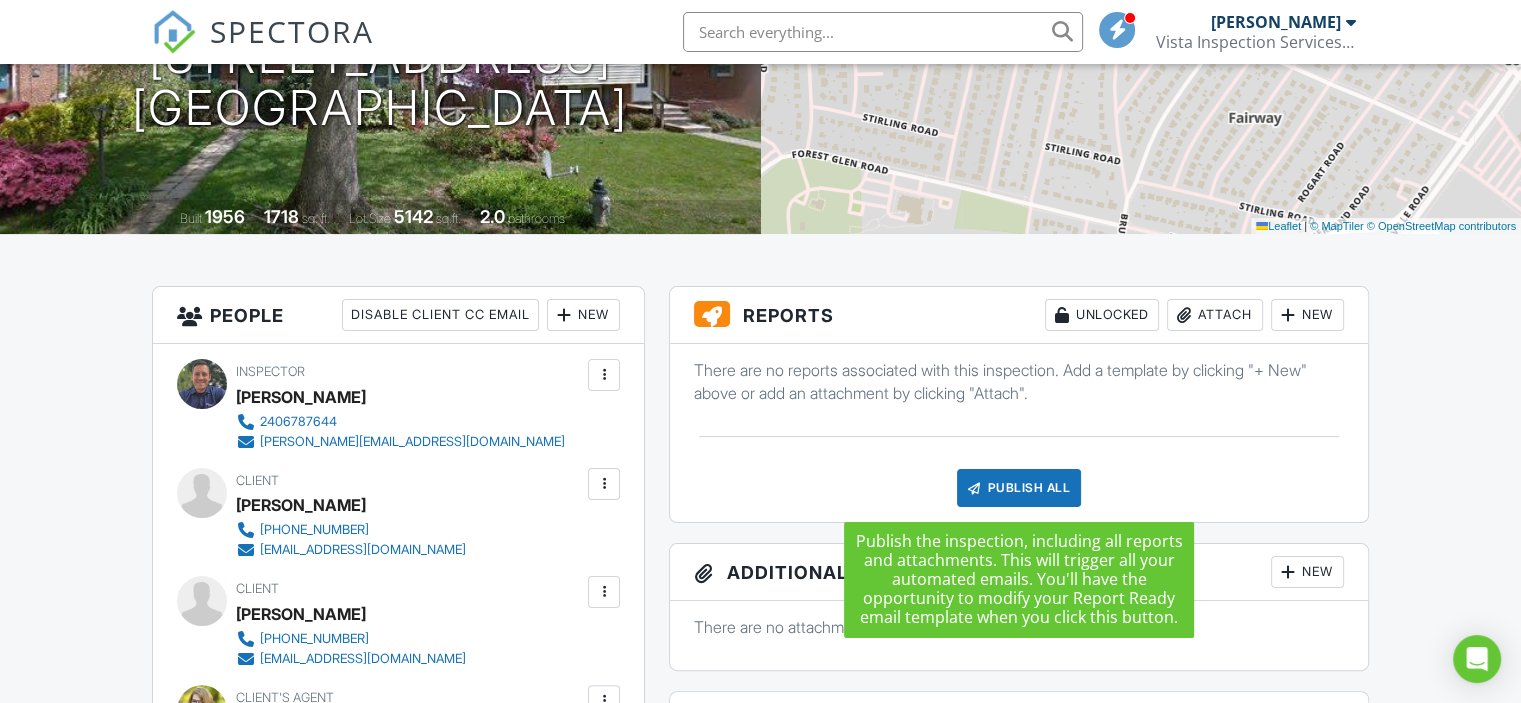 click on "Publish All" at bounding box center (1019, 488) 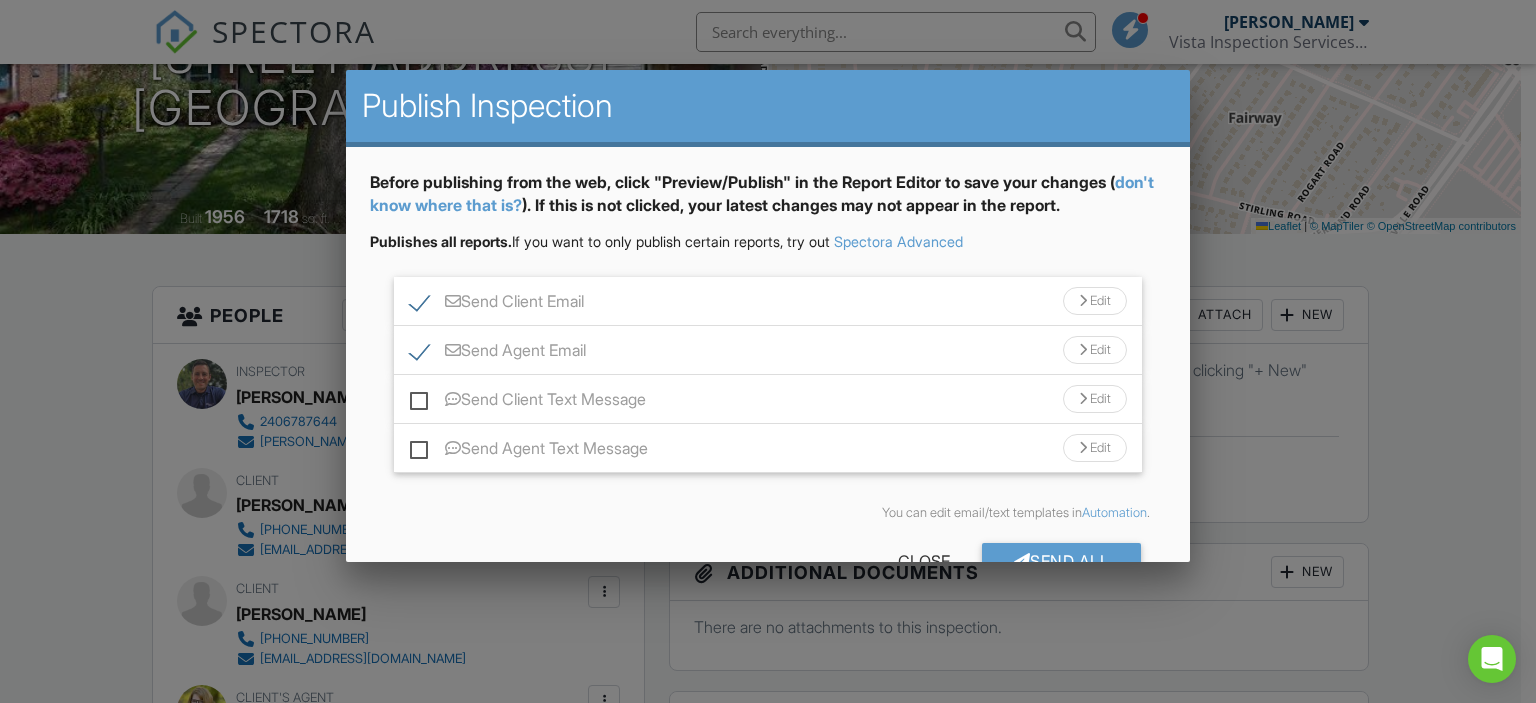 click on "Send Agent Email" at bounding box center (498, 353) 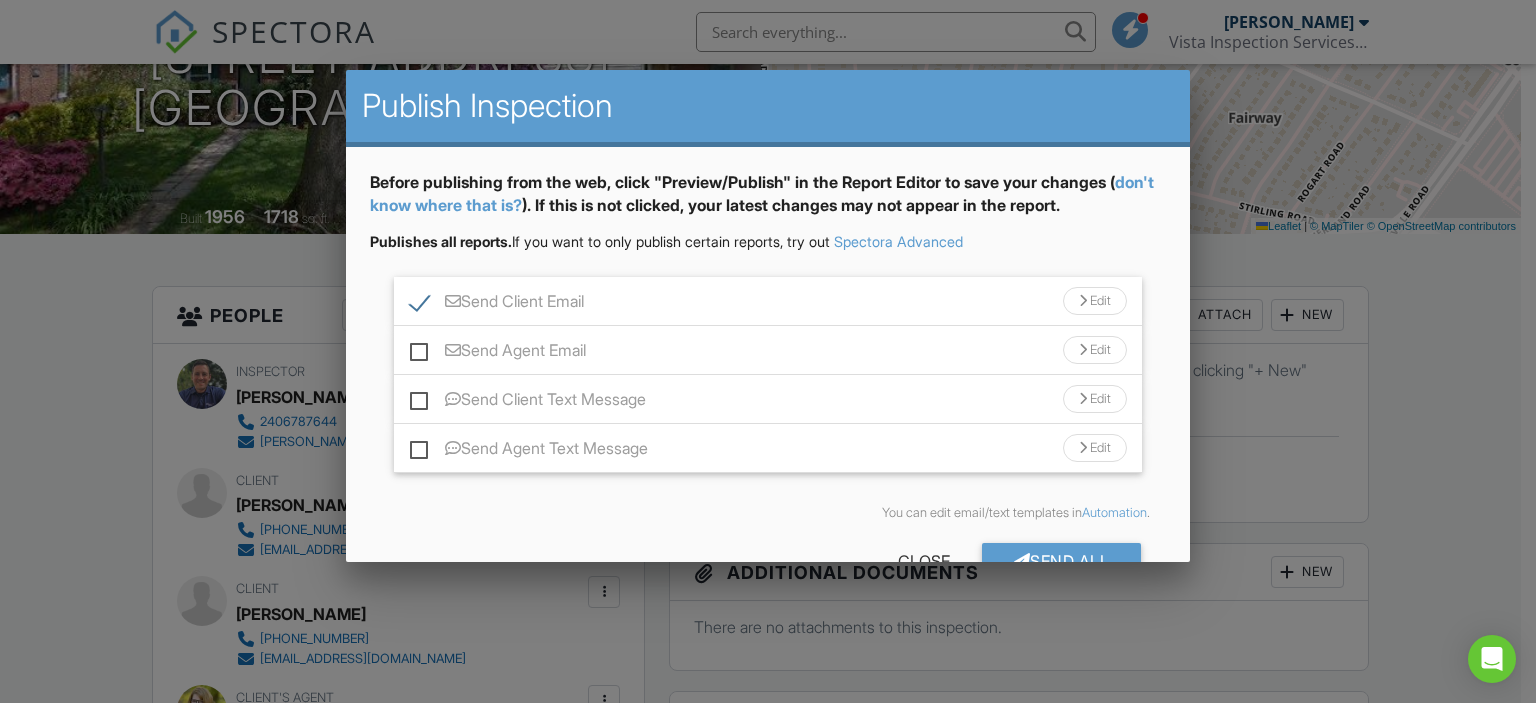 click on "Send Client Email" at bounding box center [497, 304] 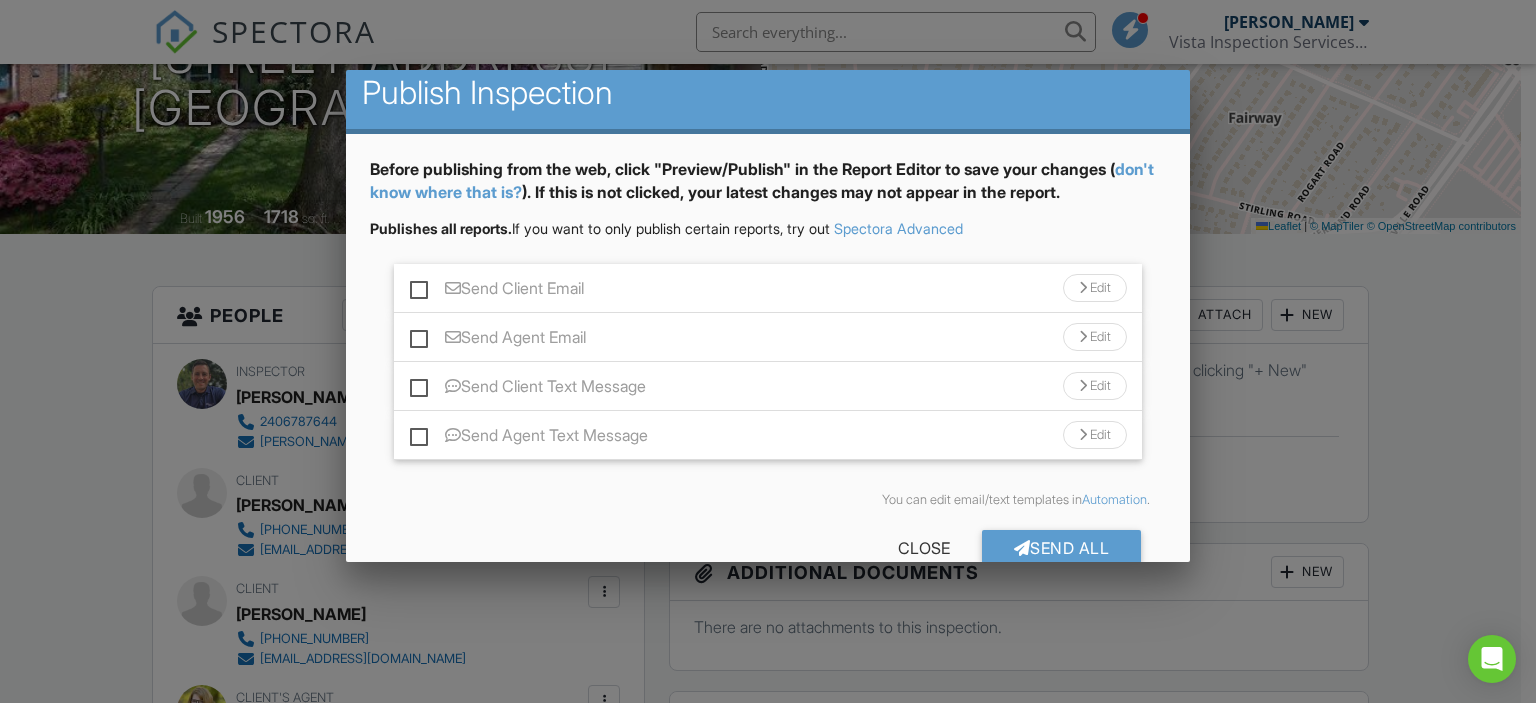 scroll, scrollTop: 53, scrollLeft: 0, axis: vertical 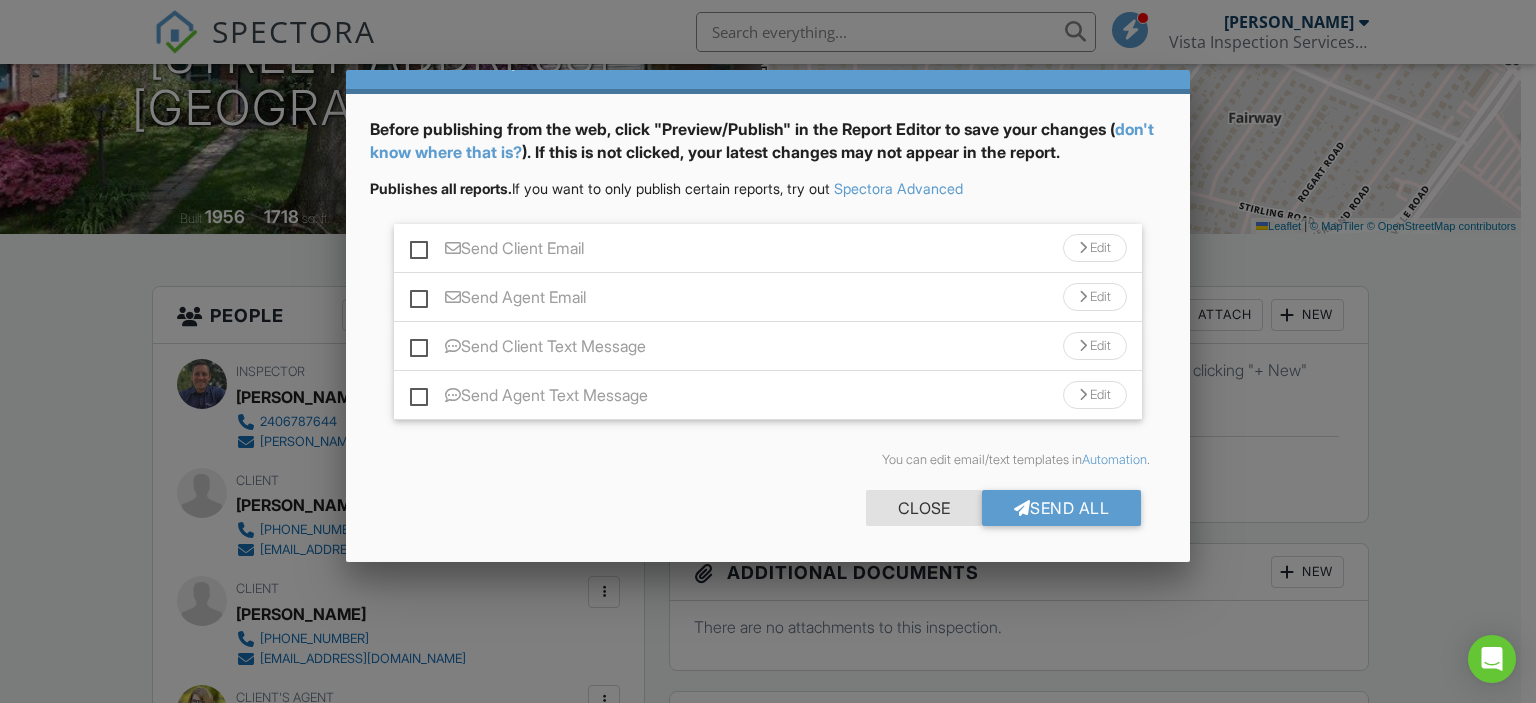 click on "Close" at bounding box center [924, 508] 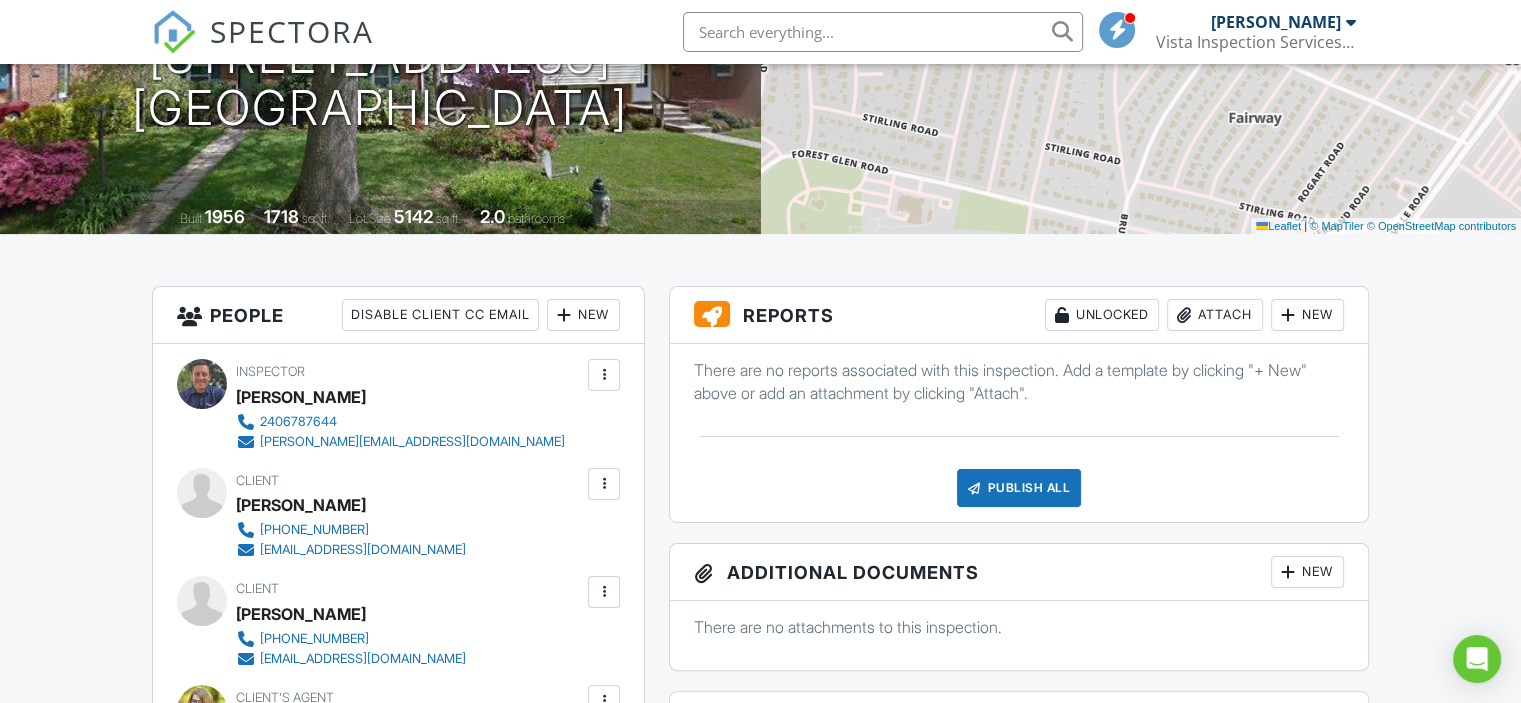 click on "Publish All" at bounding box center (1019, 488) 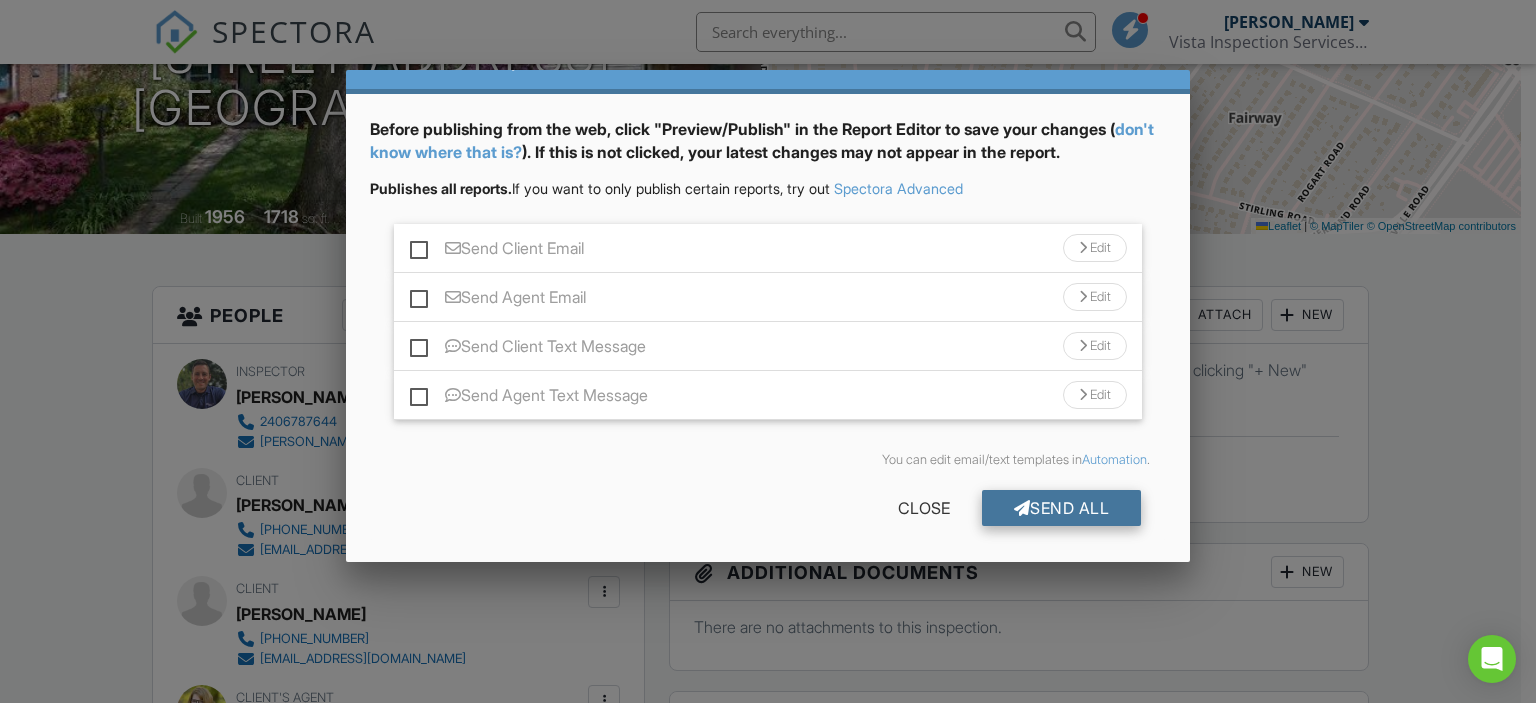 click on "Send All" at bounding box center (1062, 508) 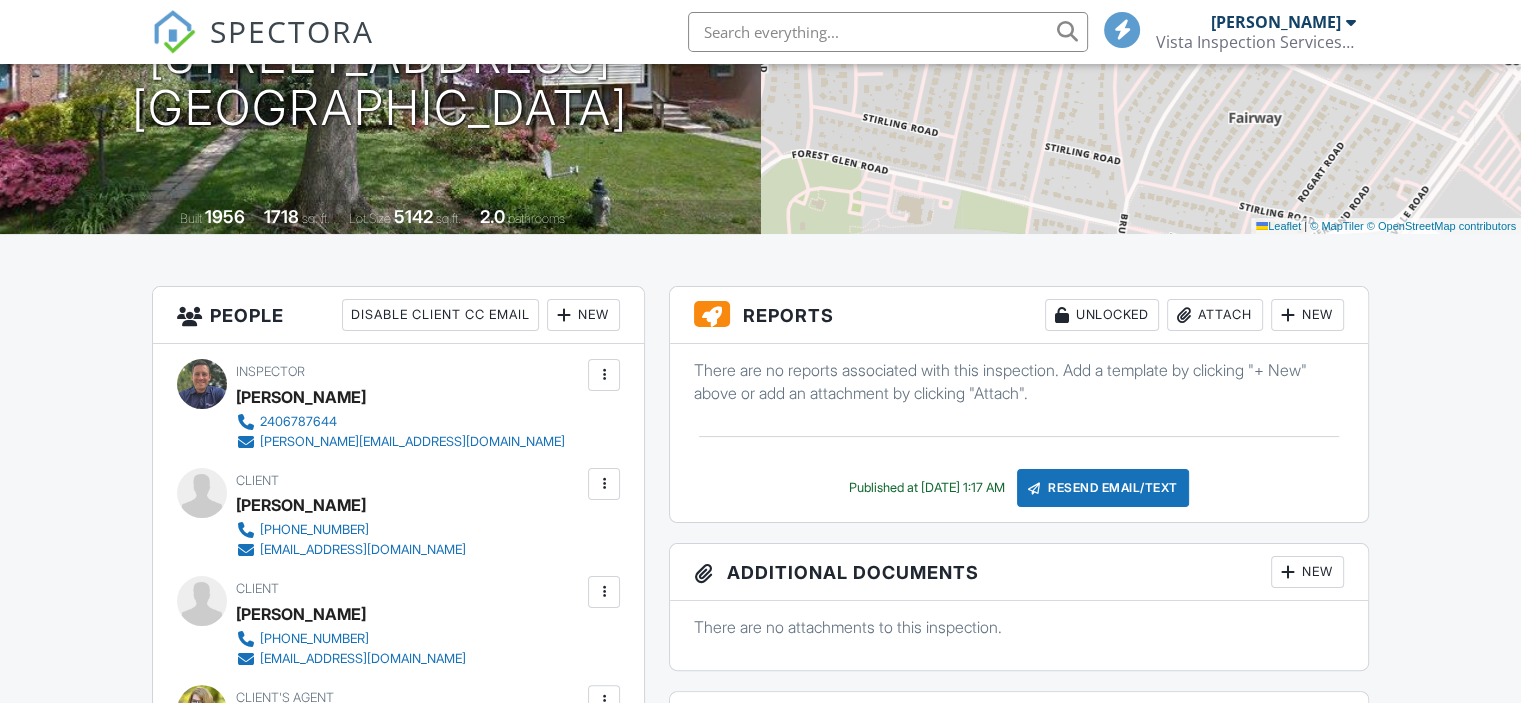 scroll, scrollTop: 300, scrollLeft: 0, axis: vertical 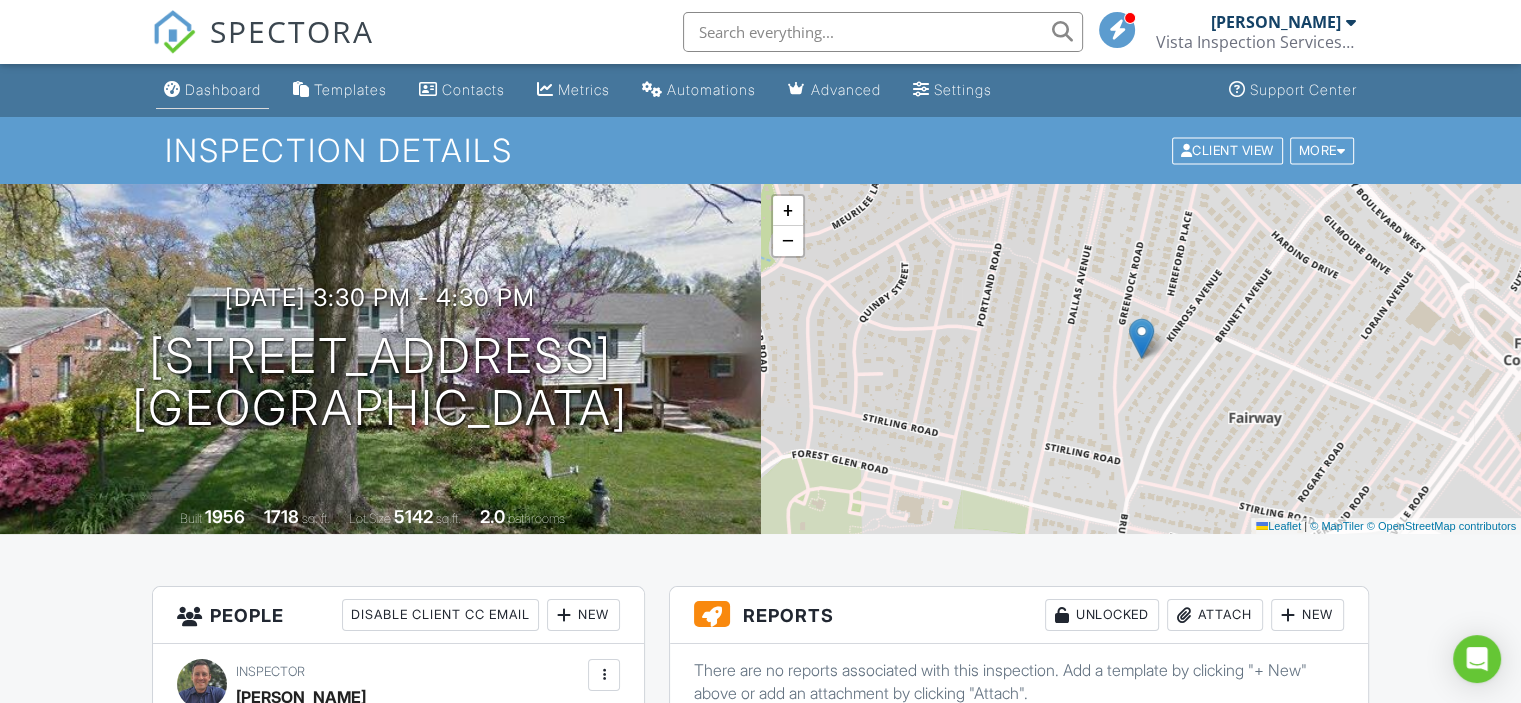click on "Dashboard" at bounding box center (223, 89) 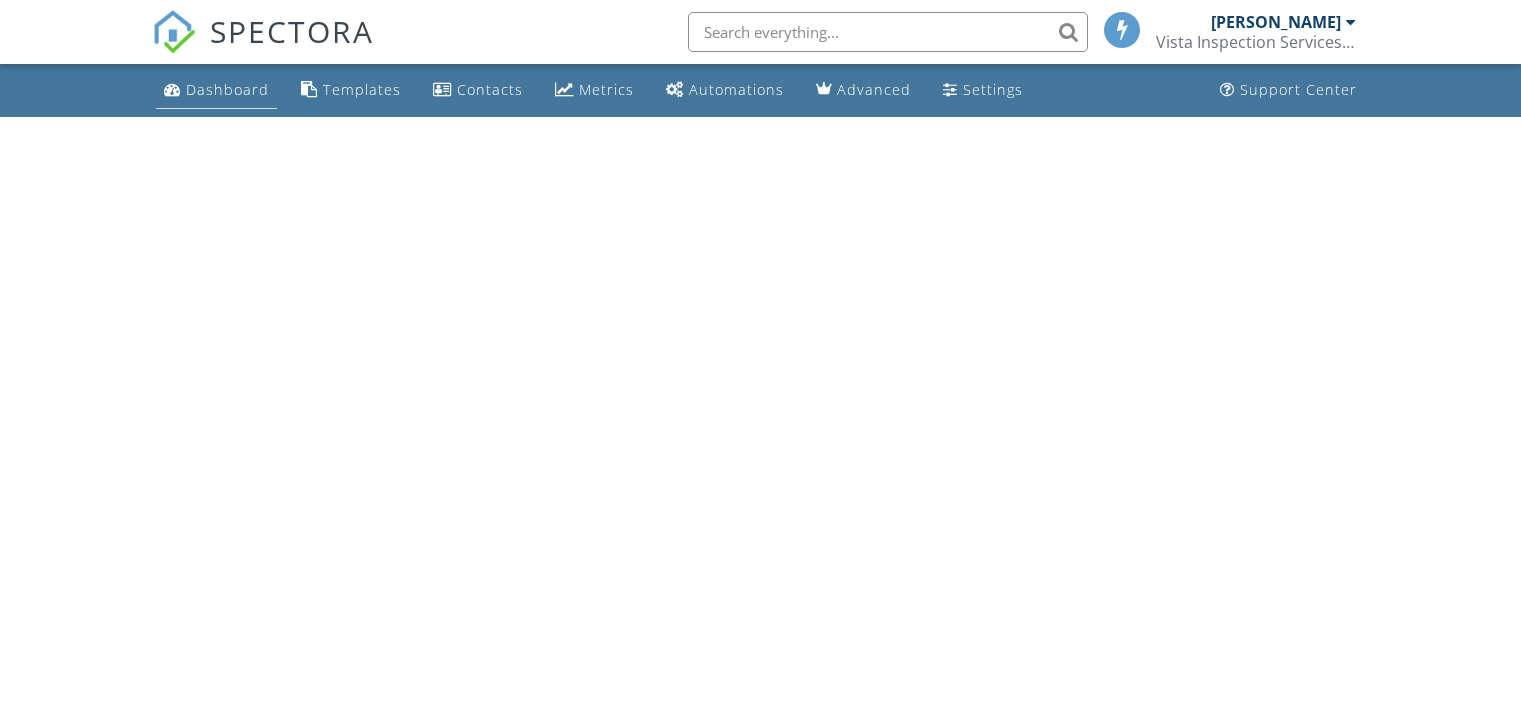 scroll, scrollTop: 0, scrollLeft: 0, axis: both 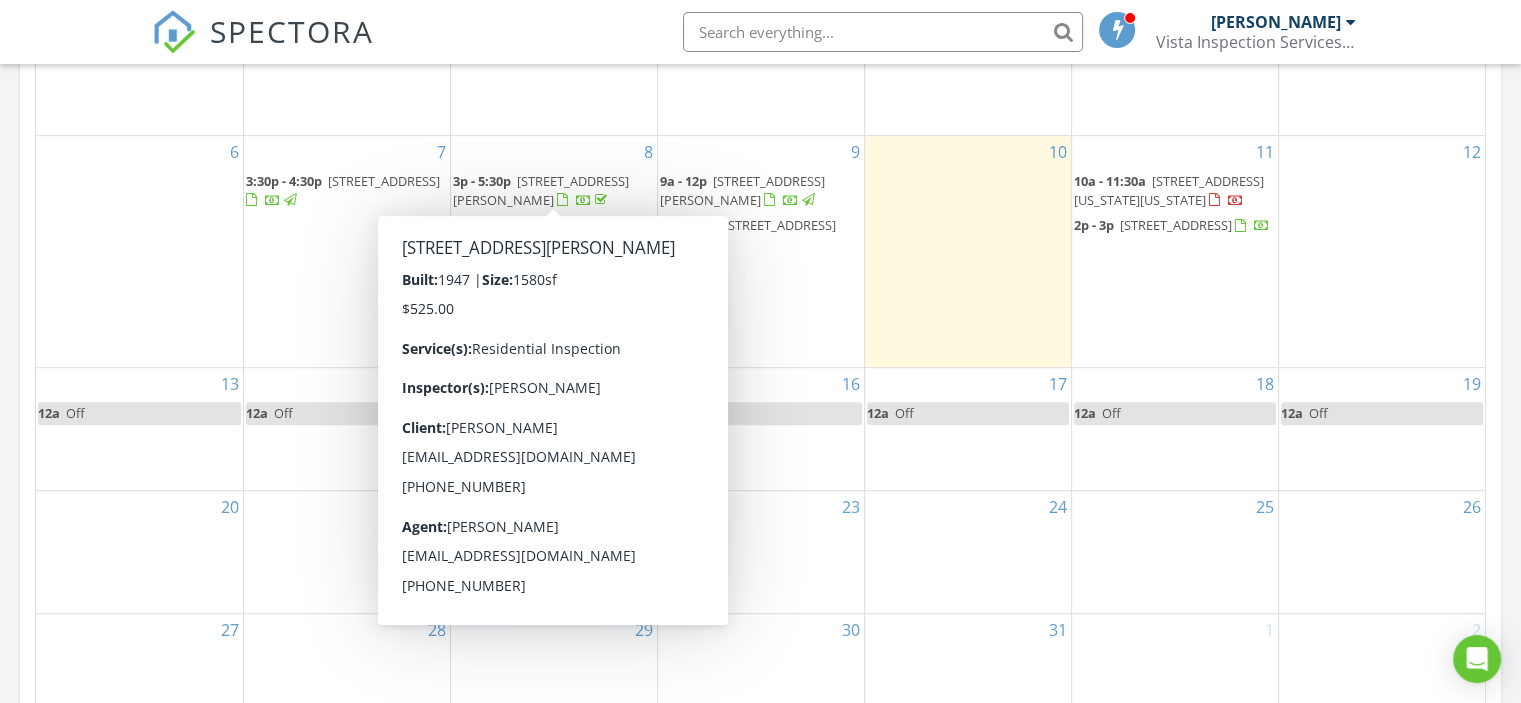 click on "[STREET_ADDRESS][PERSON_NAME]" at bounding box center (541, 190) 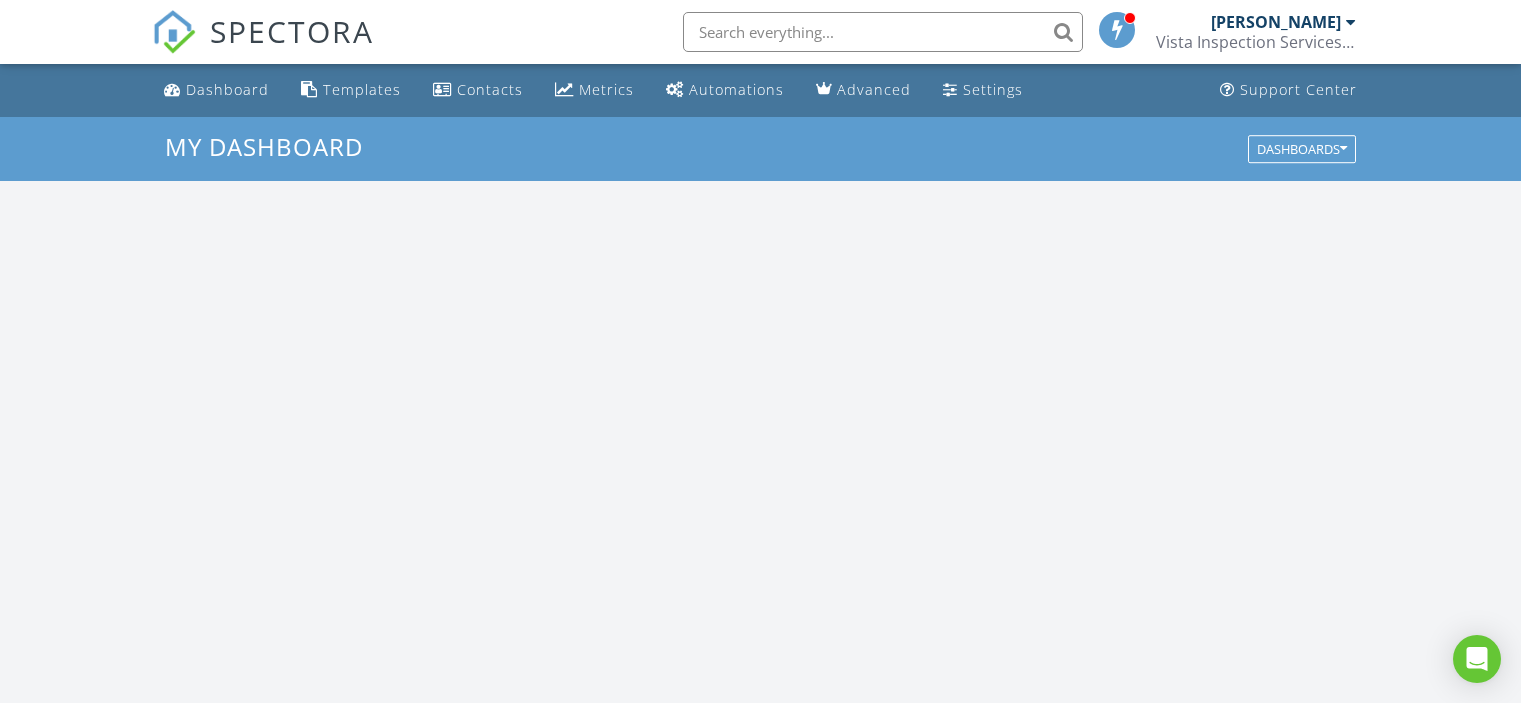 scroll, scrollTop: 0, scrollLeft: 0, axis: both 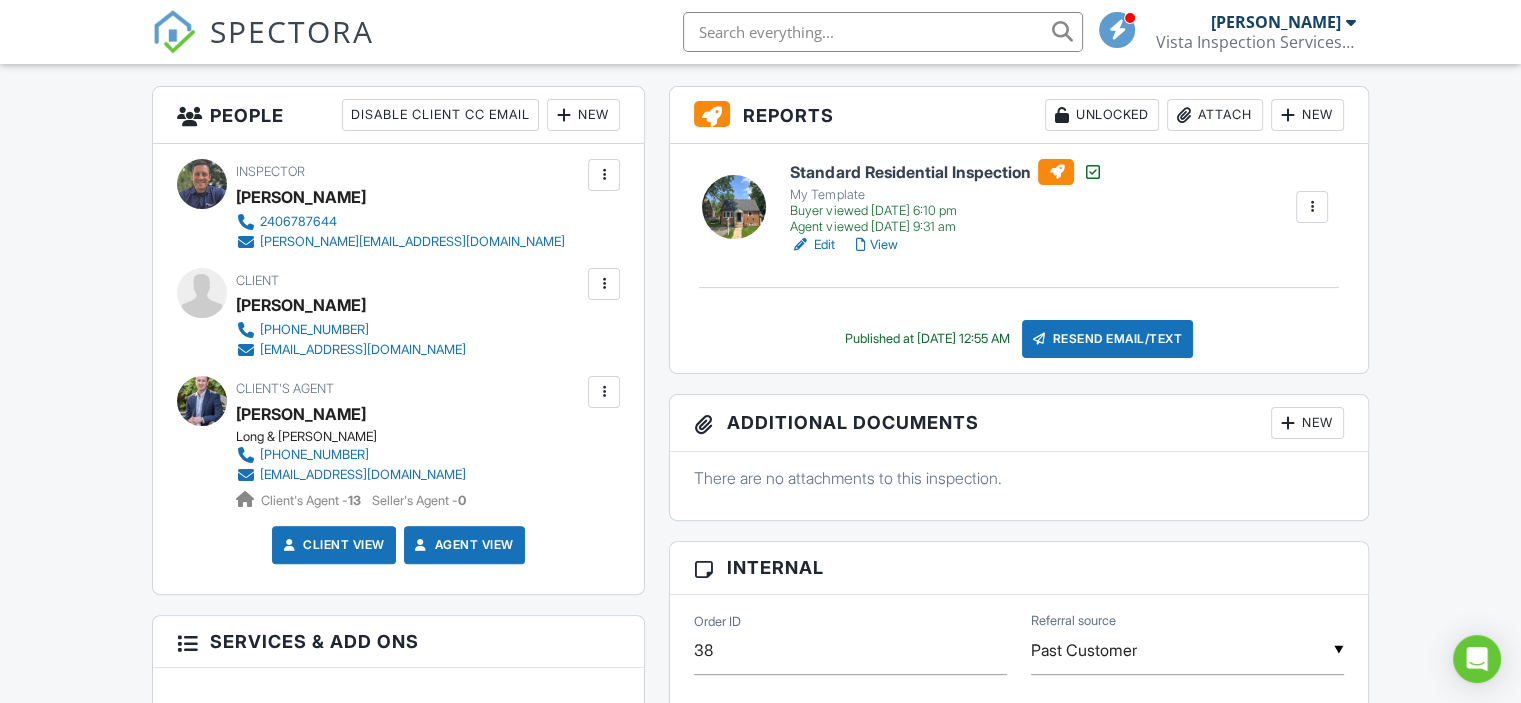 click on "View" at bounding box center [876, 245] 